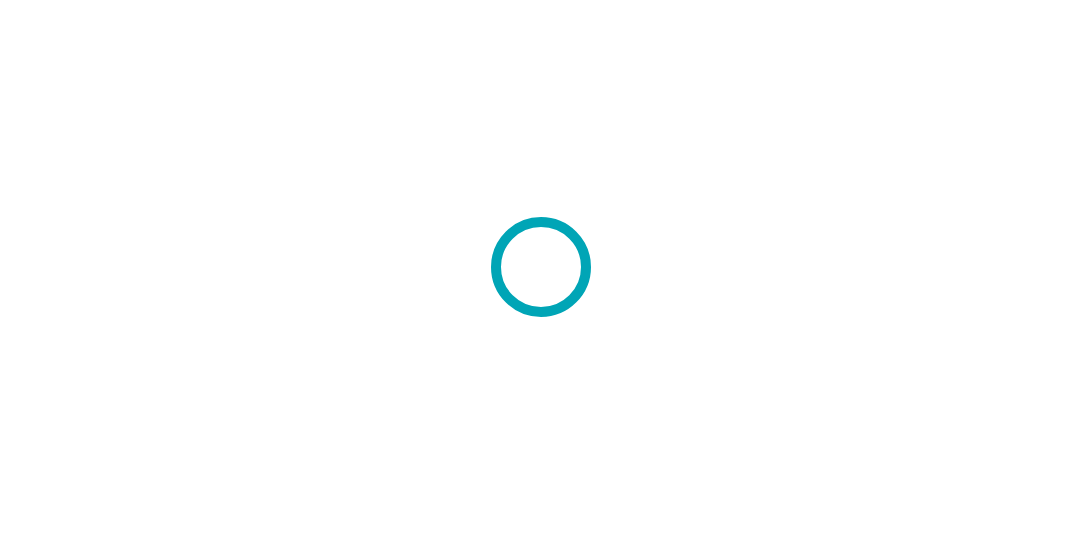 scroll, scrollTop: 0, scrollLeft: 0, axis: both 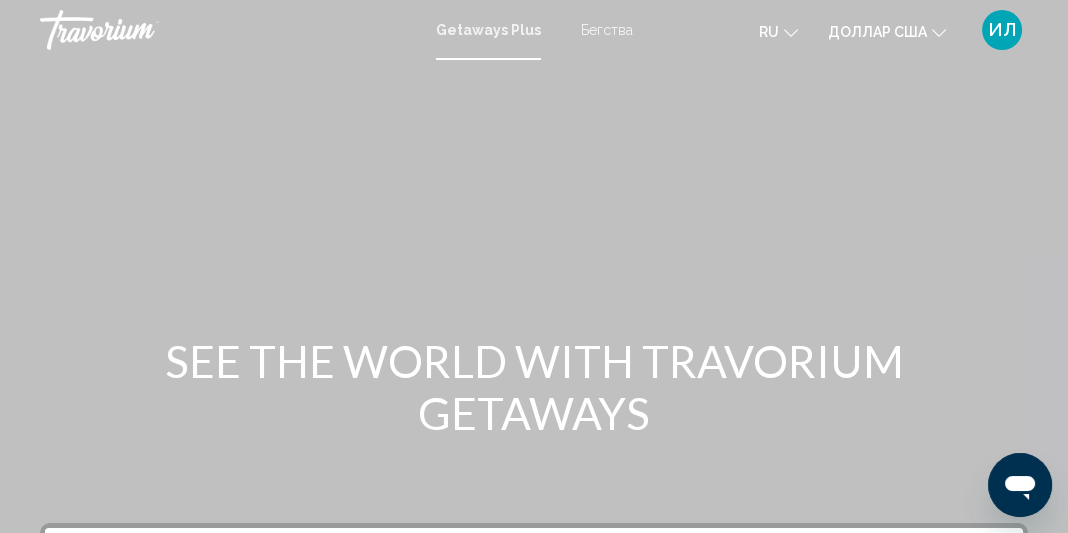 click on "Бегства" at bounding box center [607, 30] 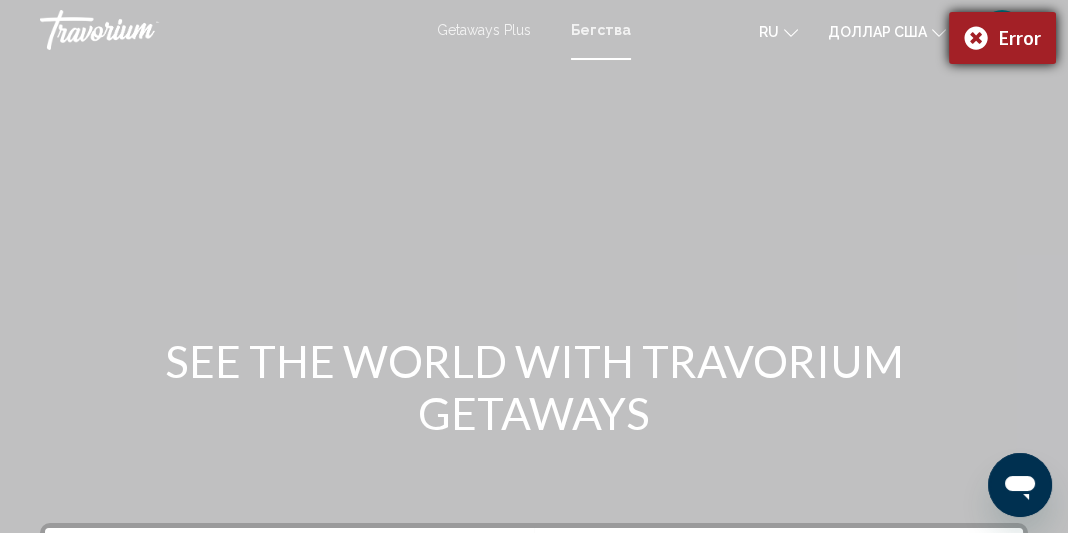 click on "Error" at bounding box center [1002, 38] 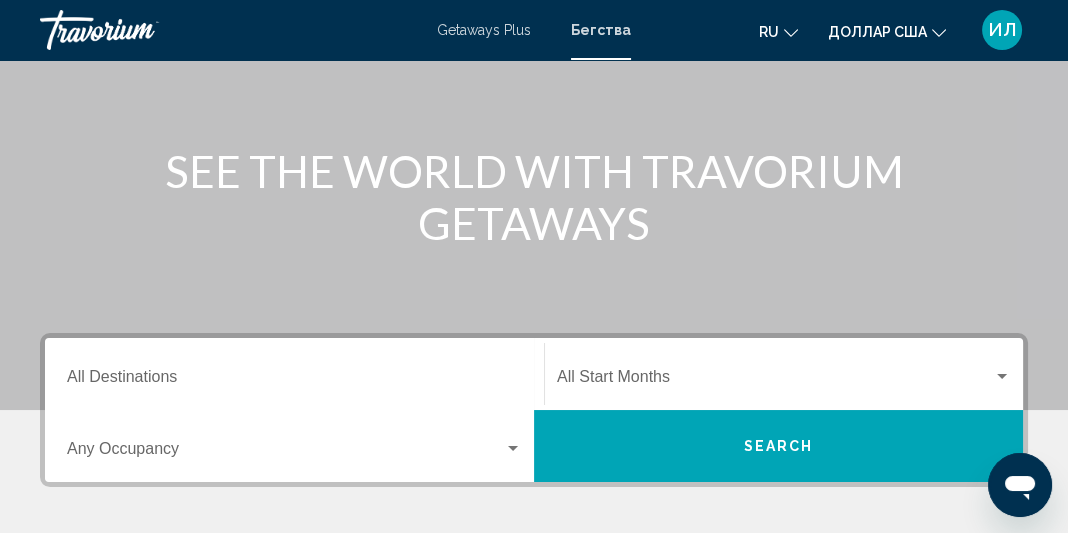 scroll, scrollTop: 230, scrollLeft: 0, axis: vertical 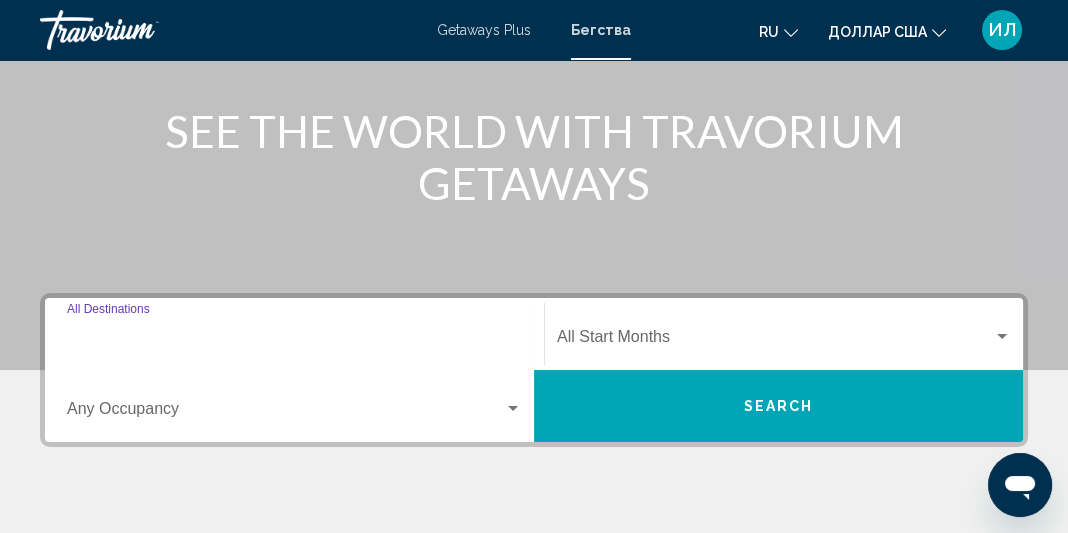 click on "Destination All Destinations" at bounding box center (294, 341) 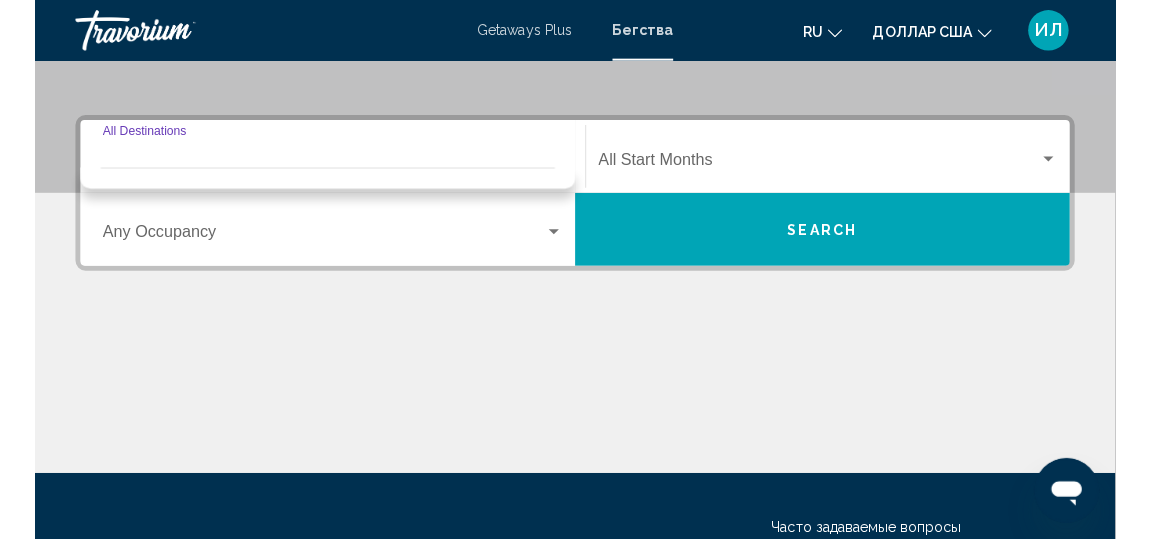 scroll, scrollTop: 457, scrollLeft: 0, axis: vertical 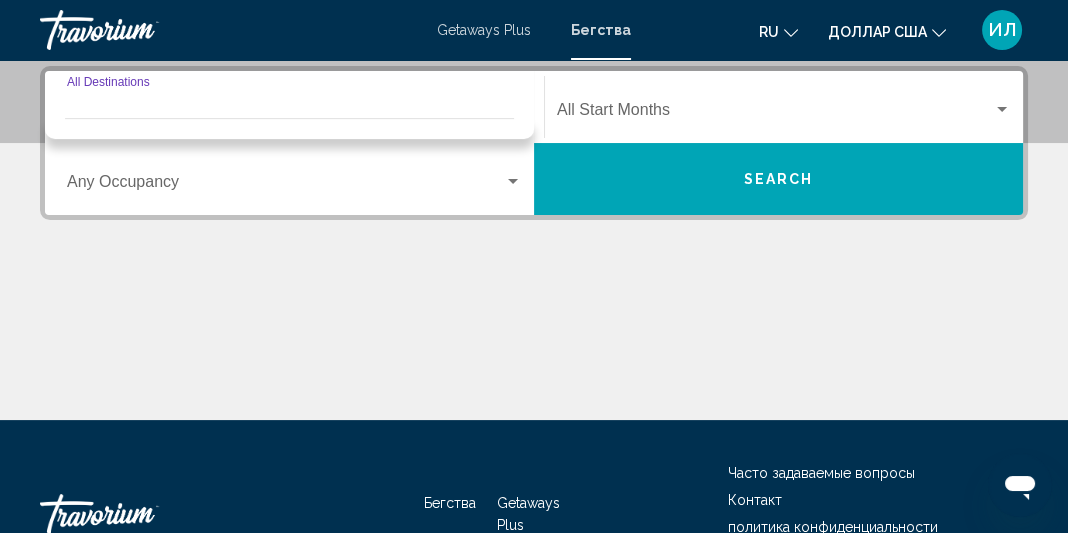 click on "Destination All Destinations" at bounding box center (294, 107) 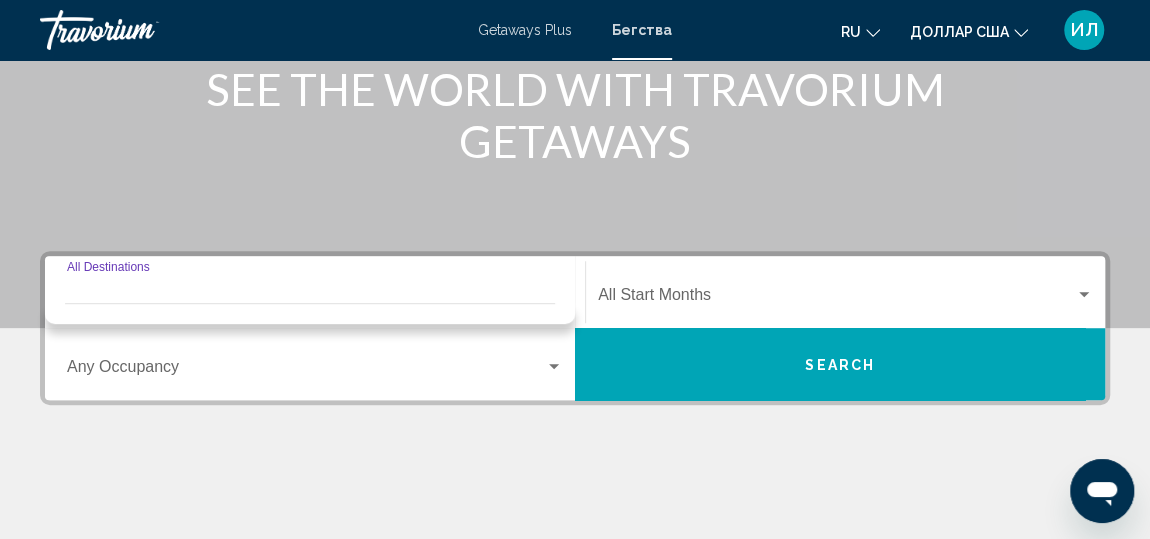 scroll, scrollTop: 260, scrollLeft: 0, axis: vertical 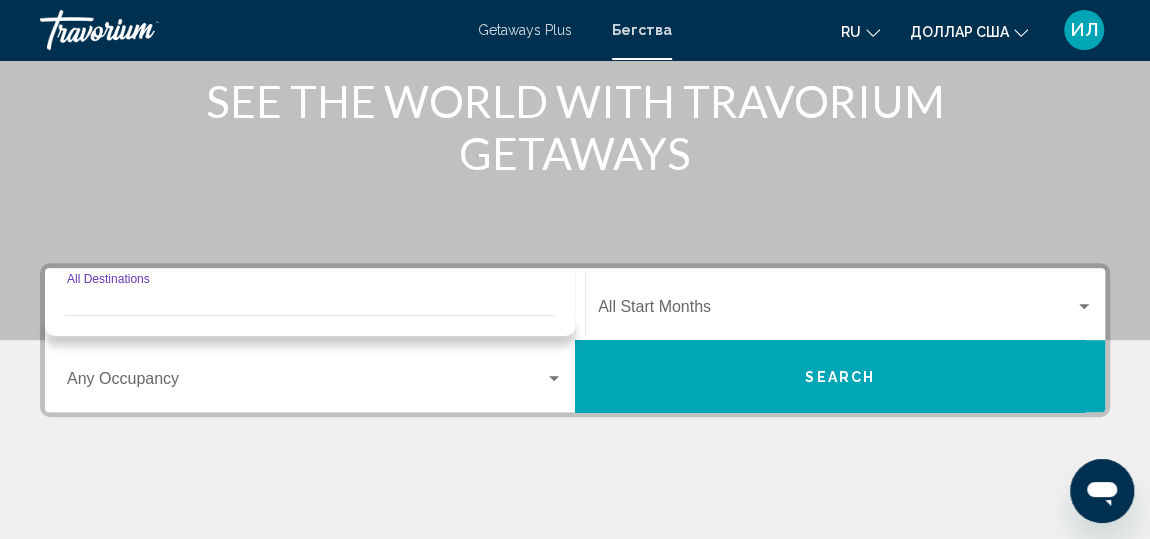 click at bounding box center (310, 321) 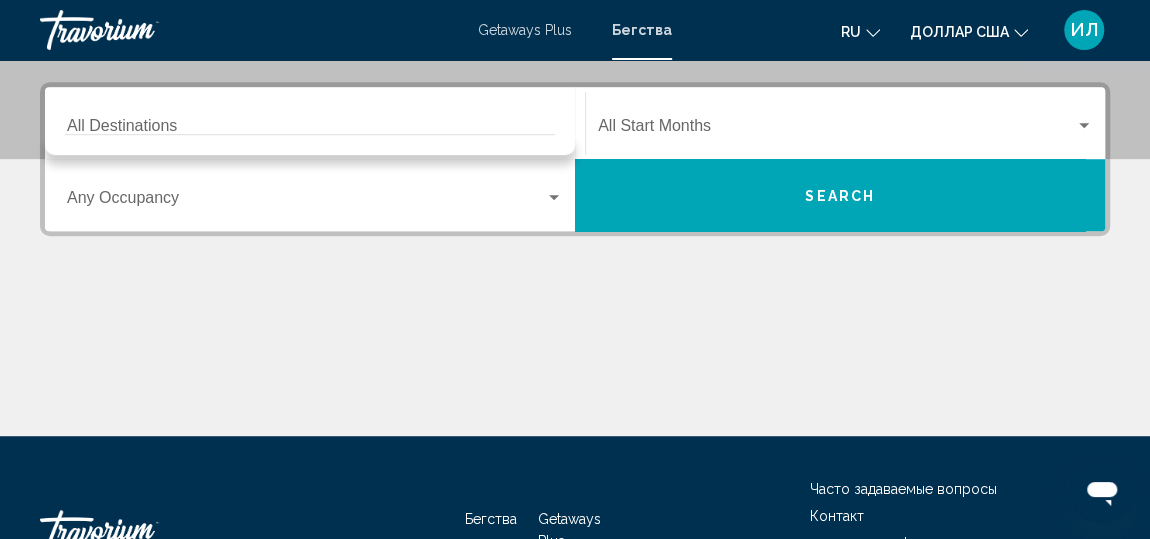scroll, scrollTop: 457, scrollLeft: 0, axis: vertical 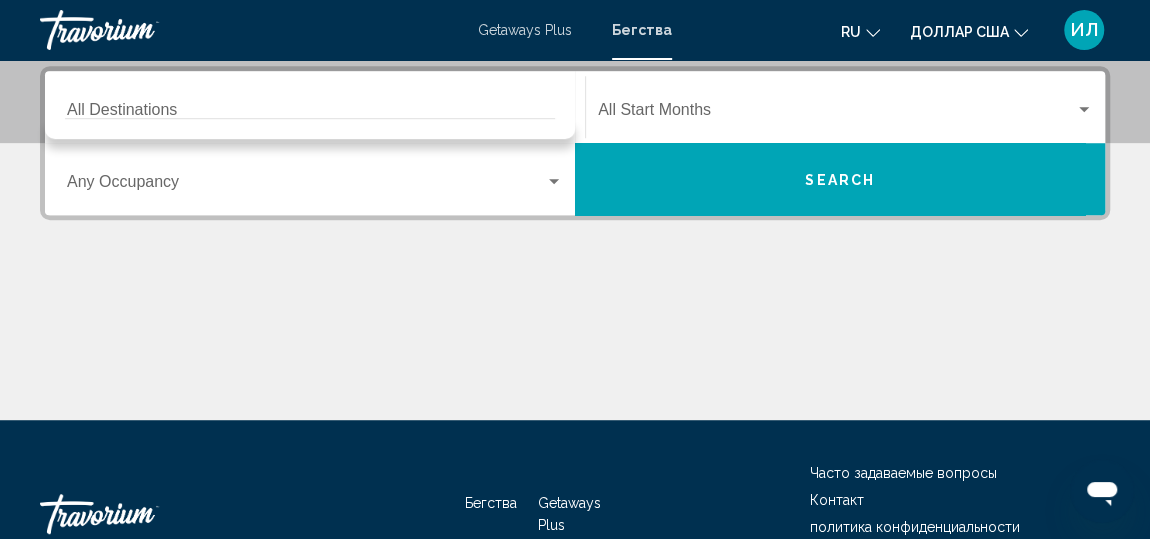 click on "Destination All Destinations" at bounding box center (315, 107) 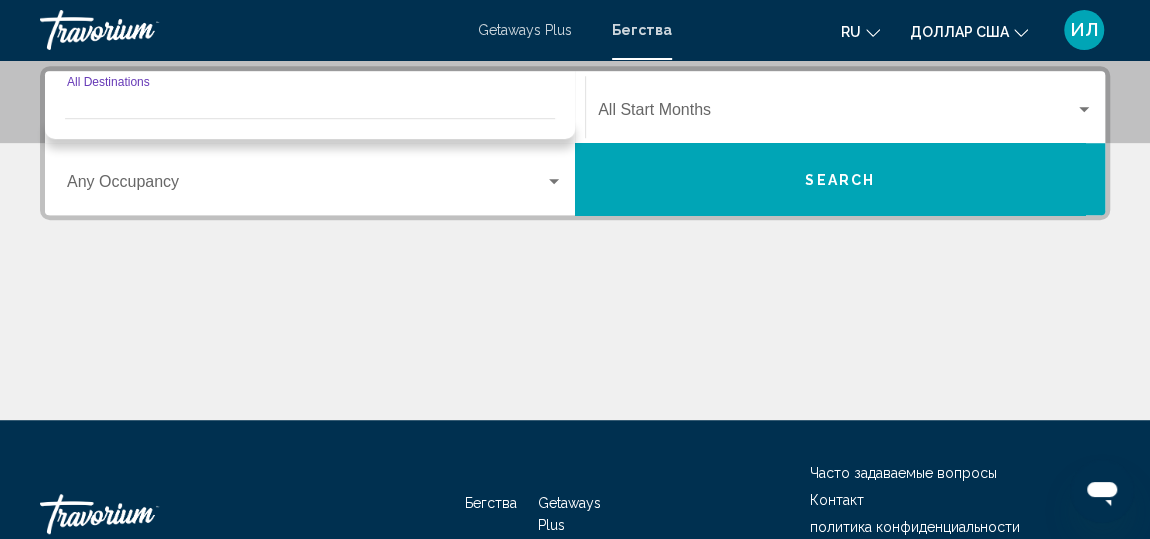 click on "Destination All Destinations" at bounding box center (315, 114) 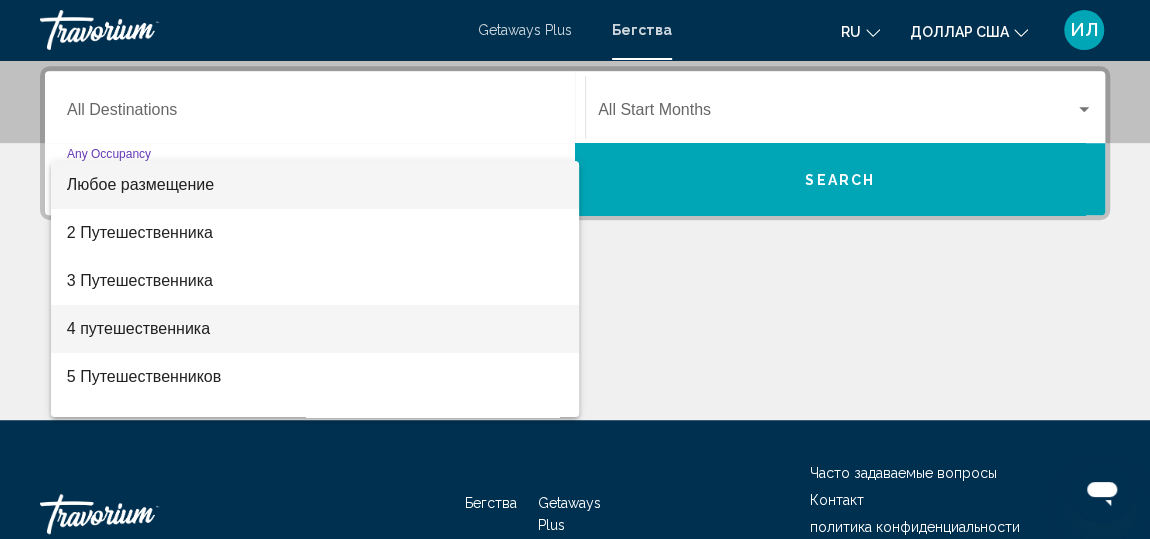 click on "4 путешественника" at bounding box center [138, 328] 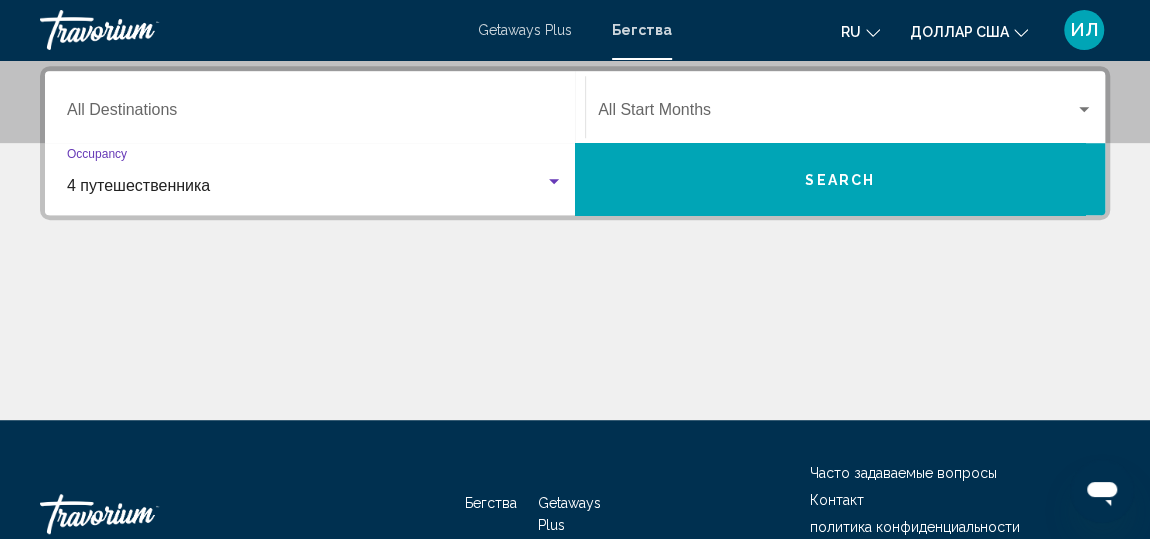 click on "Destination All Destinations" at bounding box center (315, 114) 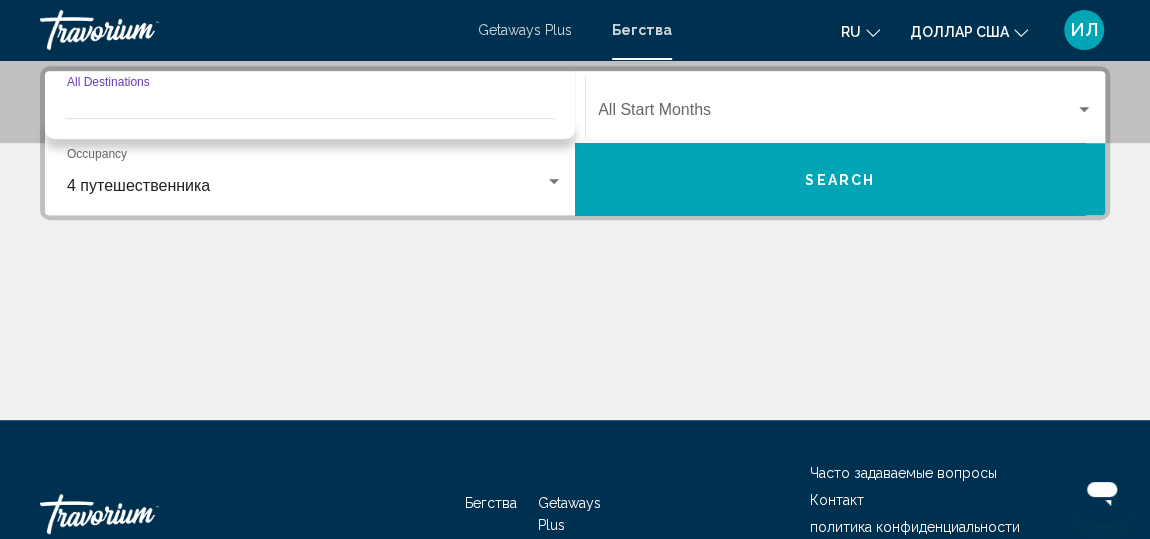 scroll, scrollTop: 581, scrollLeft: 0, axis: vertical 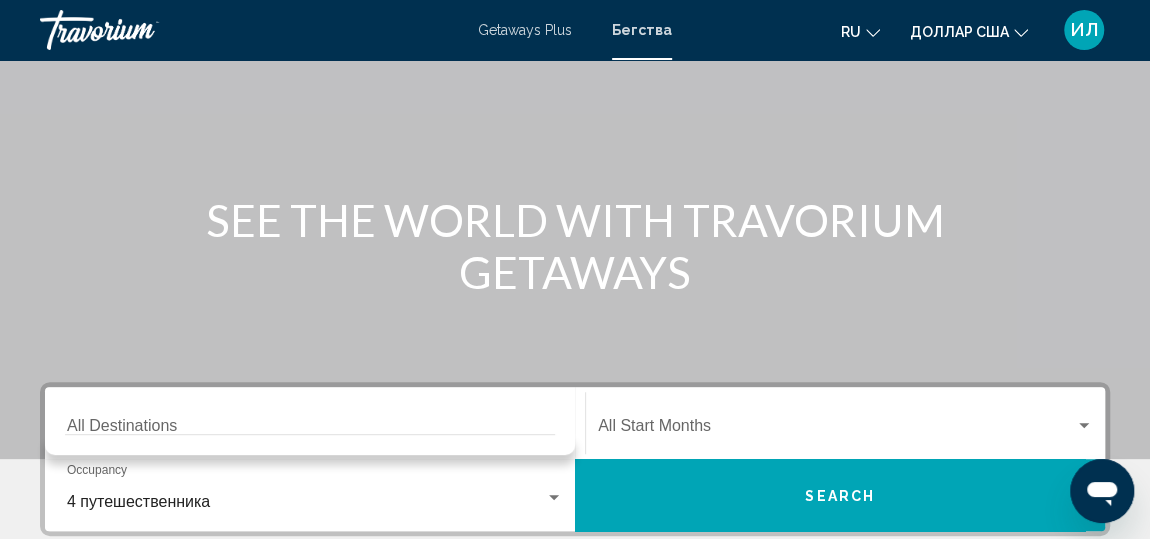click on "Destination All Destinations" at bounding box center (315, 423) 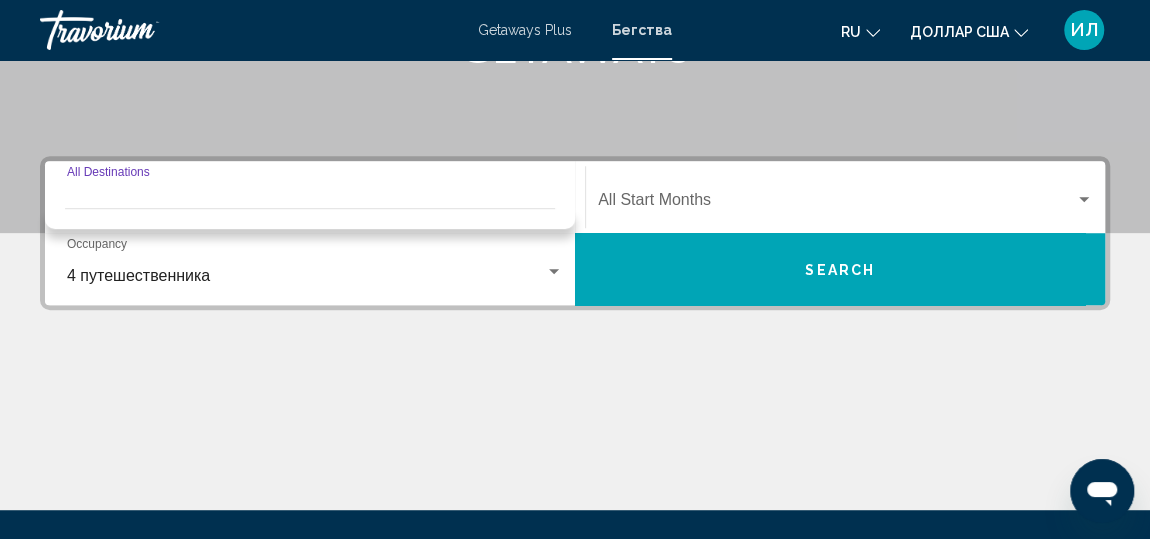 click on "Destination All Destinations Start Month All Start Months 4 путешественника Occupancy Any Occupancy Search" at bounding box center (575, 333) 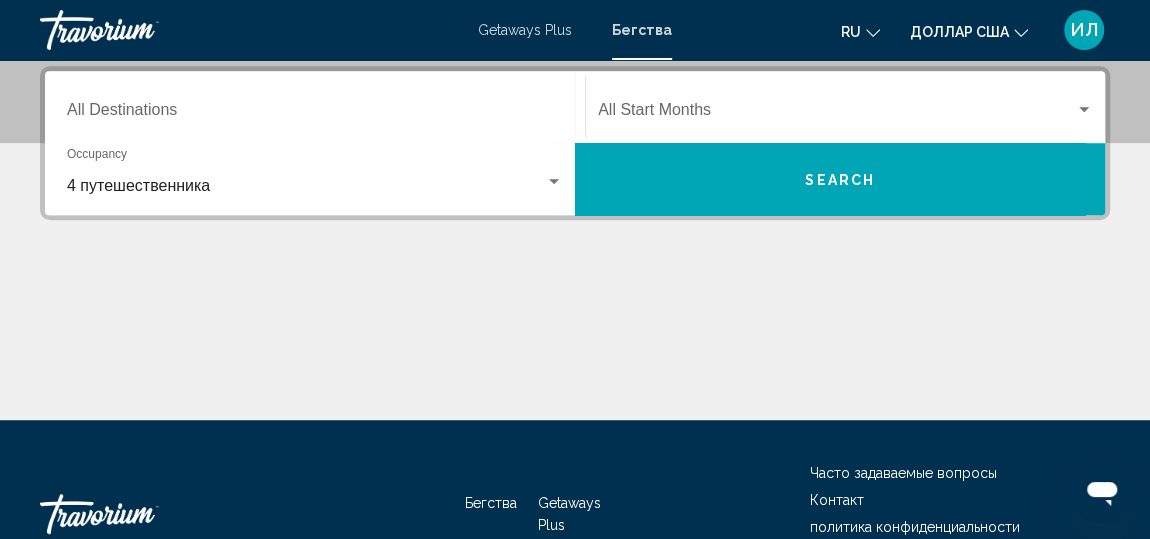 click on "4 путешественника Occupancy Any Occupancy" at bounding box center [315, 179] 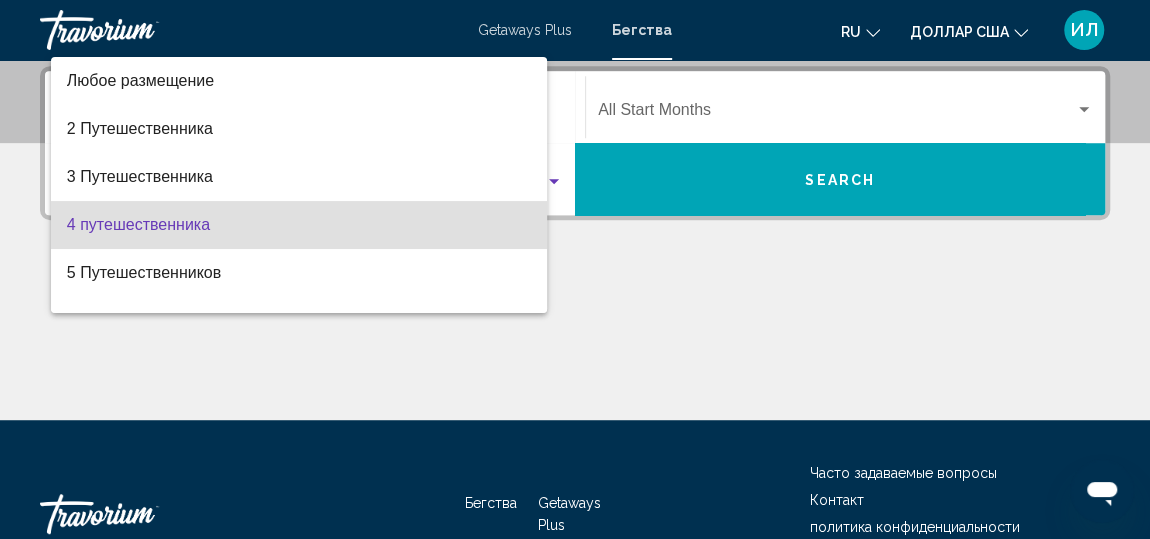 scroll, scrollTop: 39, scrollLeft: 0, axis: vertical 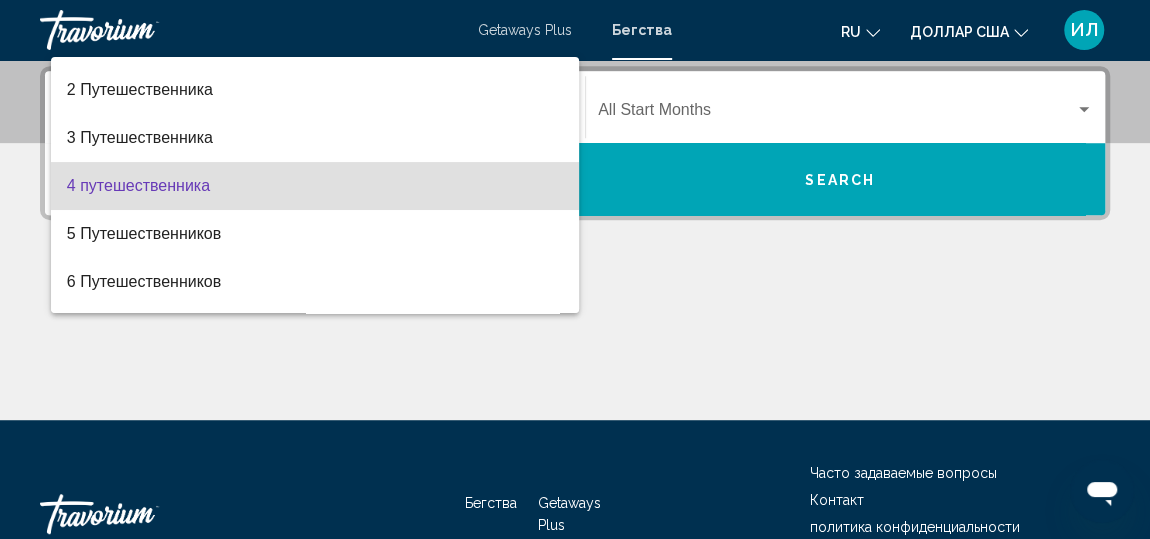 click on "4 путешественника" at bounding box center (315, 186) 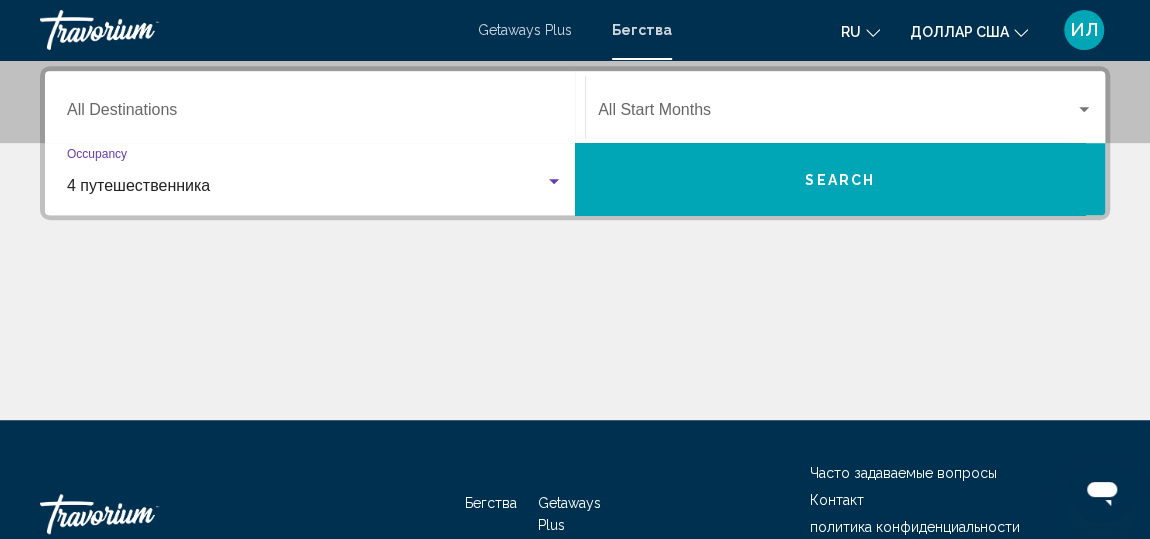 click on "Destination All Destinations" at bounding box center [315, 107] 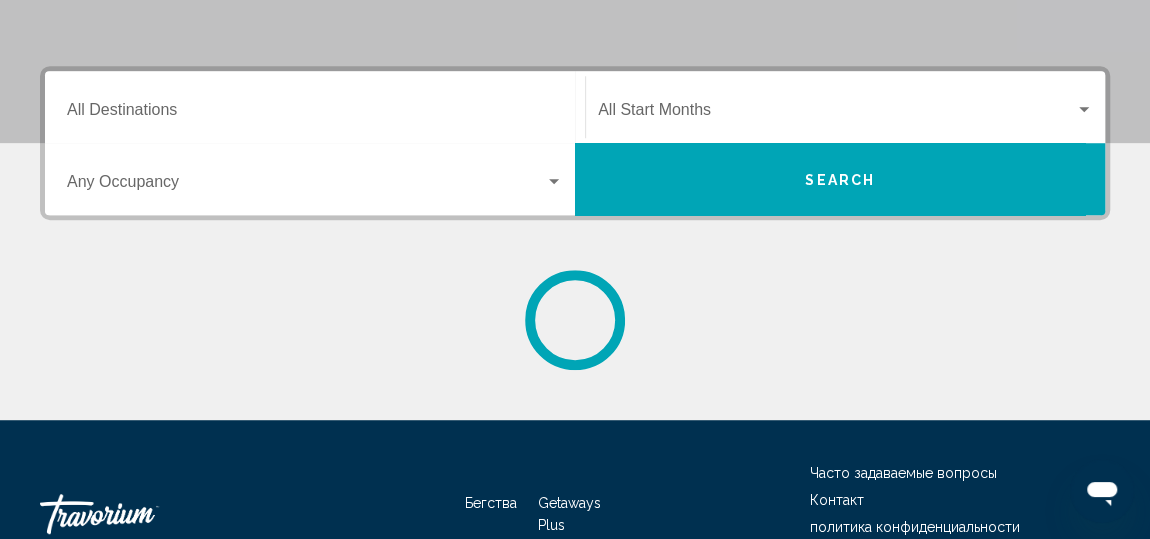 scroll, scrollTop: 0, scrollLeft: 0, axis: both 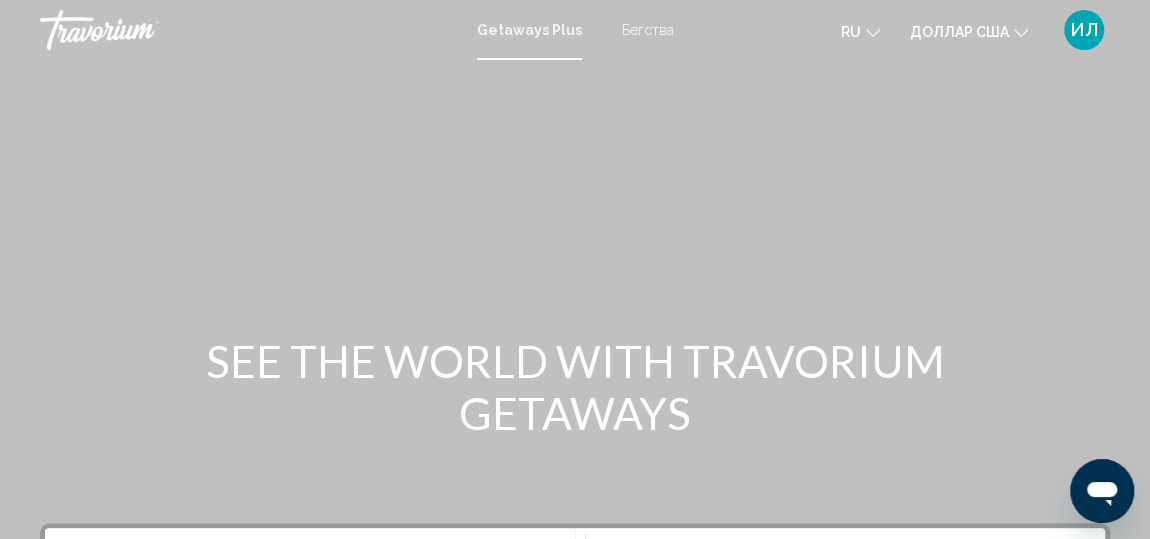 click on "Бегства" at bounding box center (648, 30) 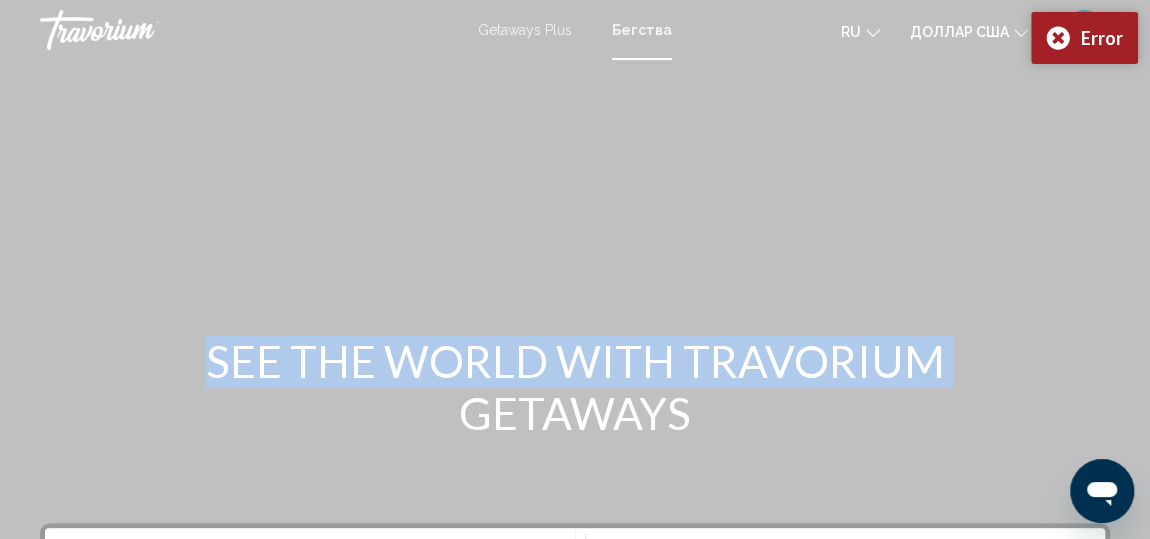 drag, startPoint x: 1148, startPoint y: 234, endPoint x: 1153, endPoint y: 286, distance: 52.23983 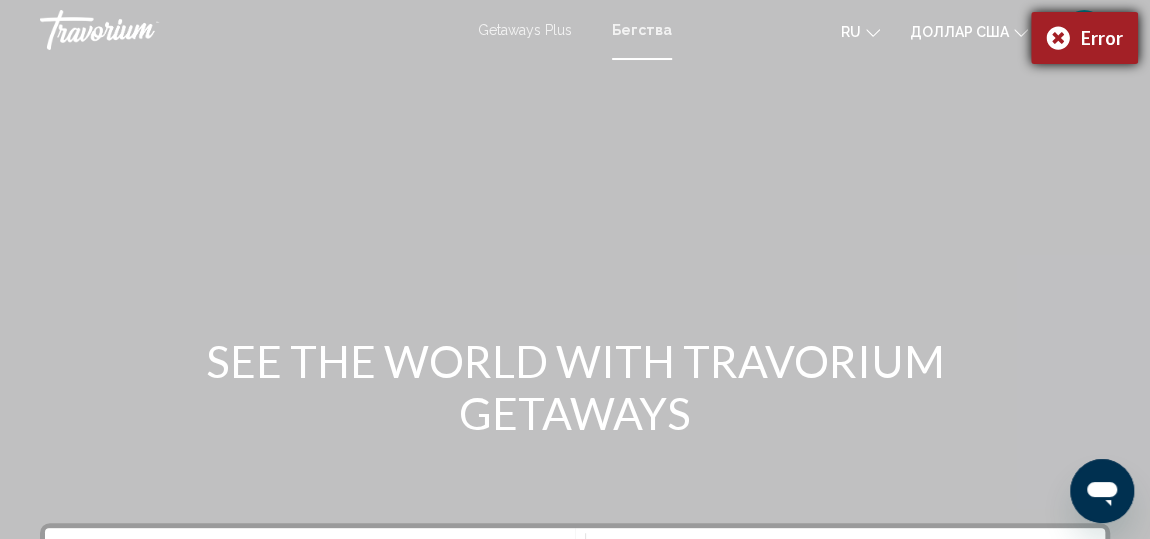 click on "Error" at bounding box center [1084, 38] 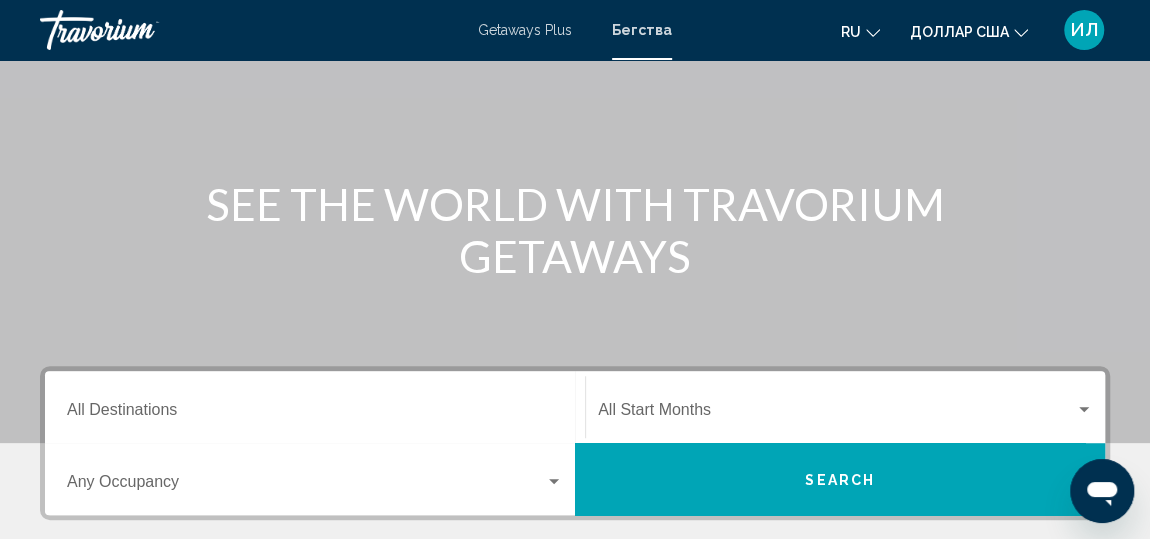 scroll, scrollTop: 160, scrollLeft: 0, axis: vertical 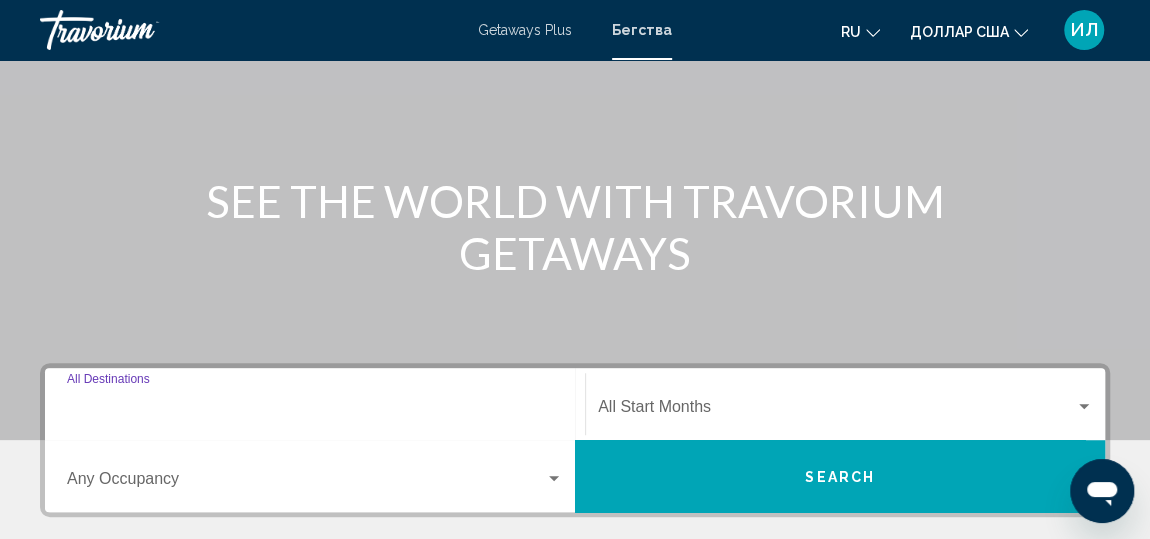 click on "Destination All Destinations" at bounding box center (315, 411) 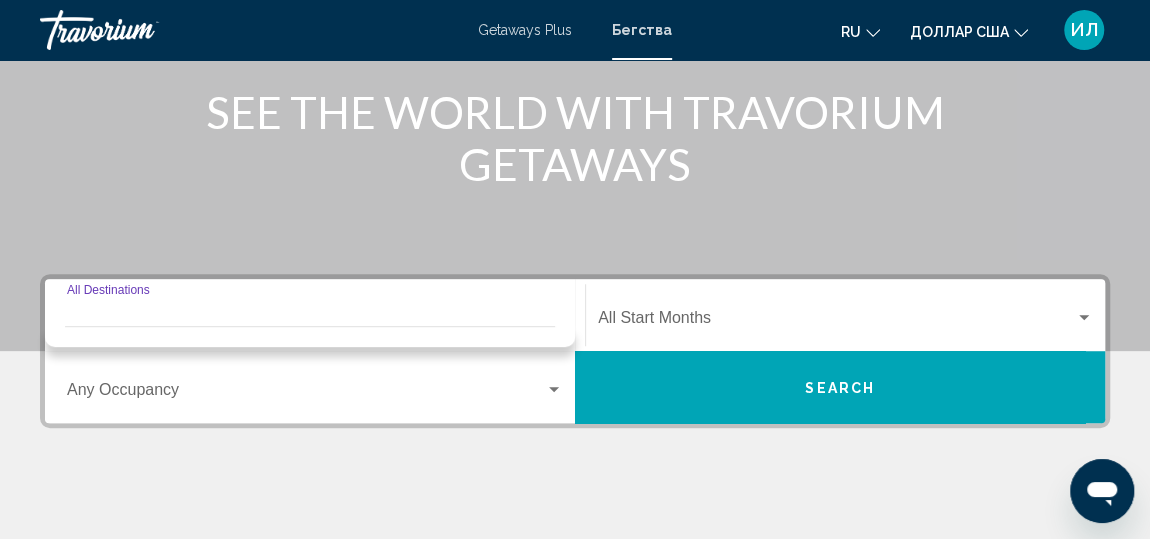 scroll, scrollTop: 457, scrollLeft: 0, axis: vertical 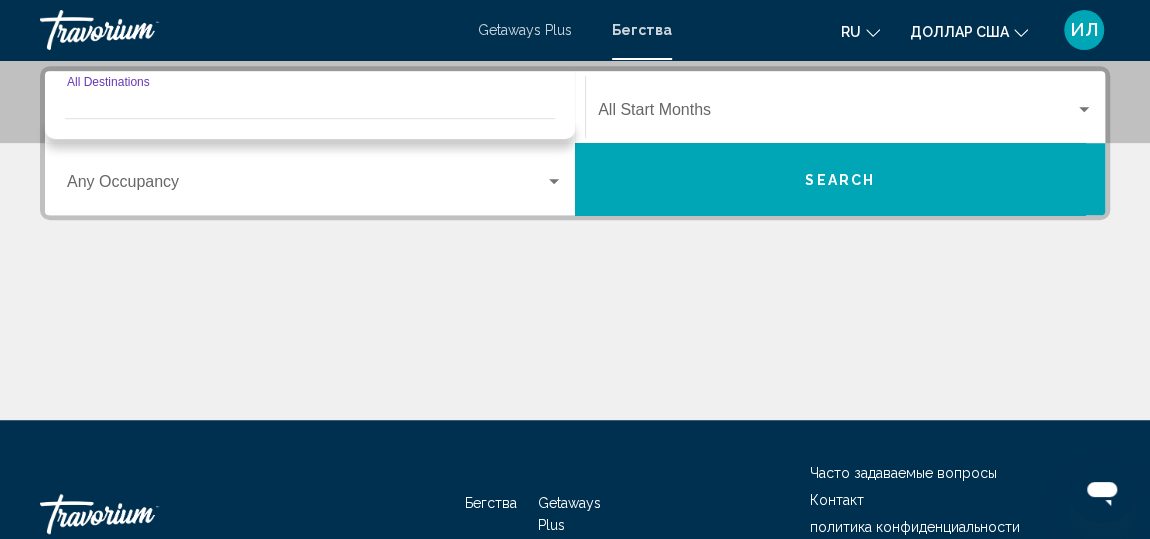 click on "Destination All Destinations" at bounding box center (315, 114) 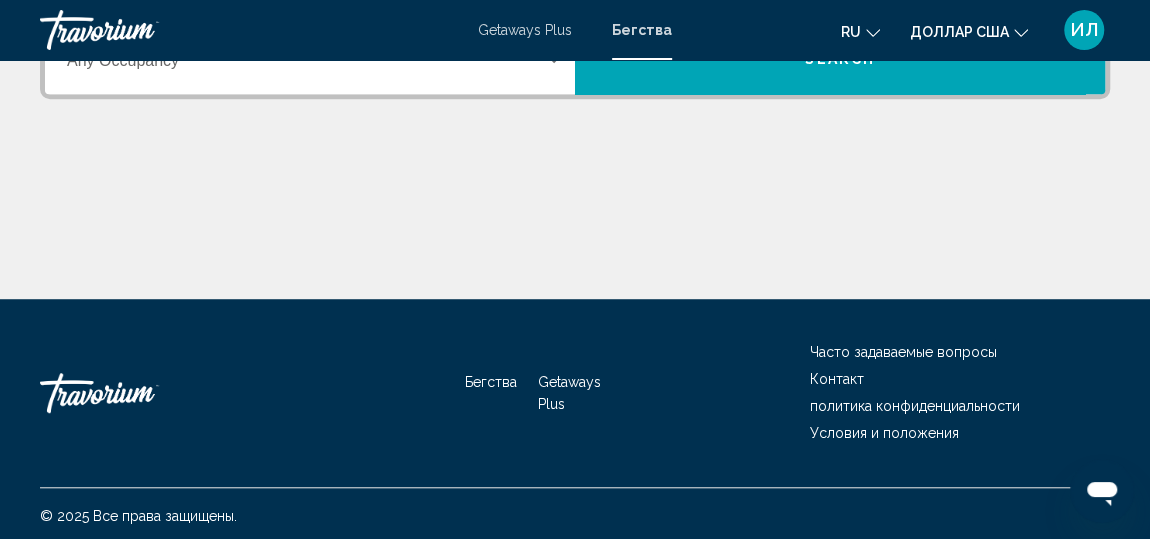 scroll, scrollTop: 581, scrollLeft: 0, axis: vertical 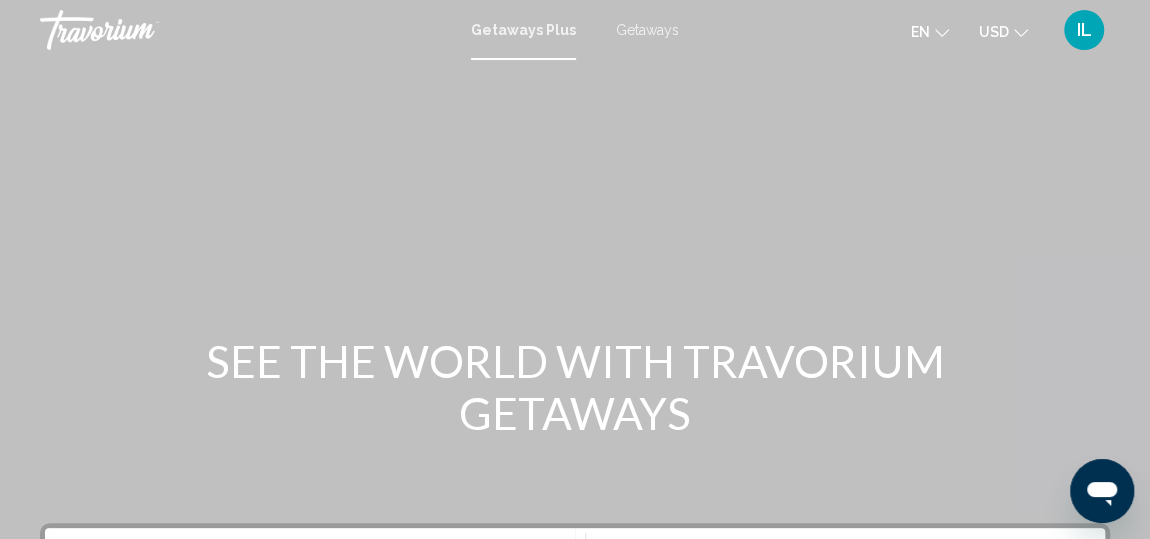 click on "IL" at bounding box center [1084, 30] 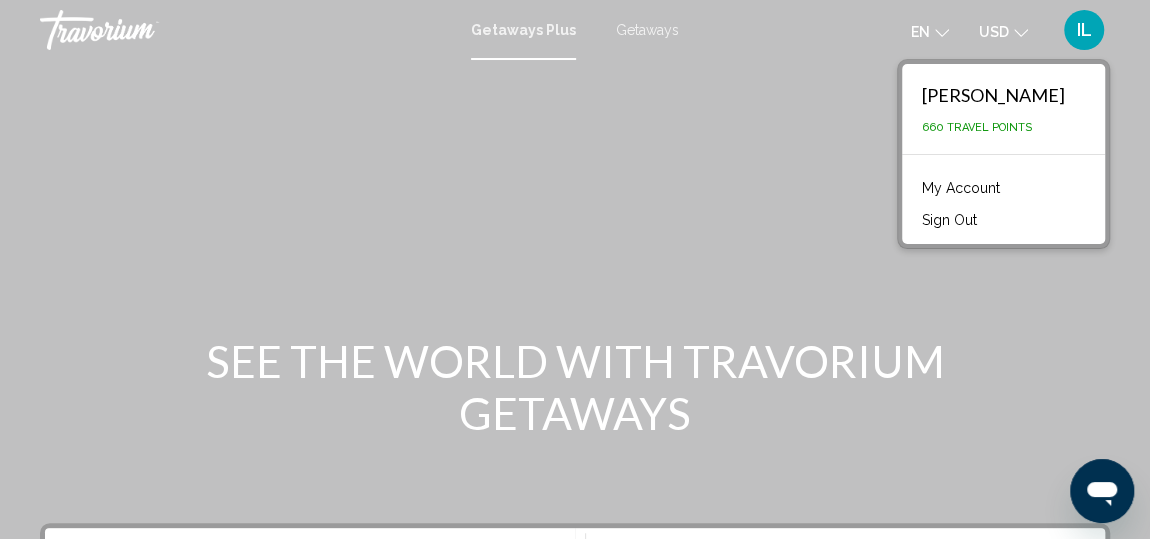 click at bounding box center [575, 300] 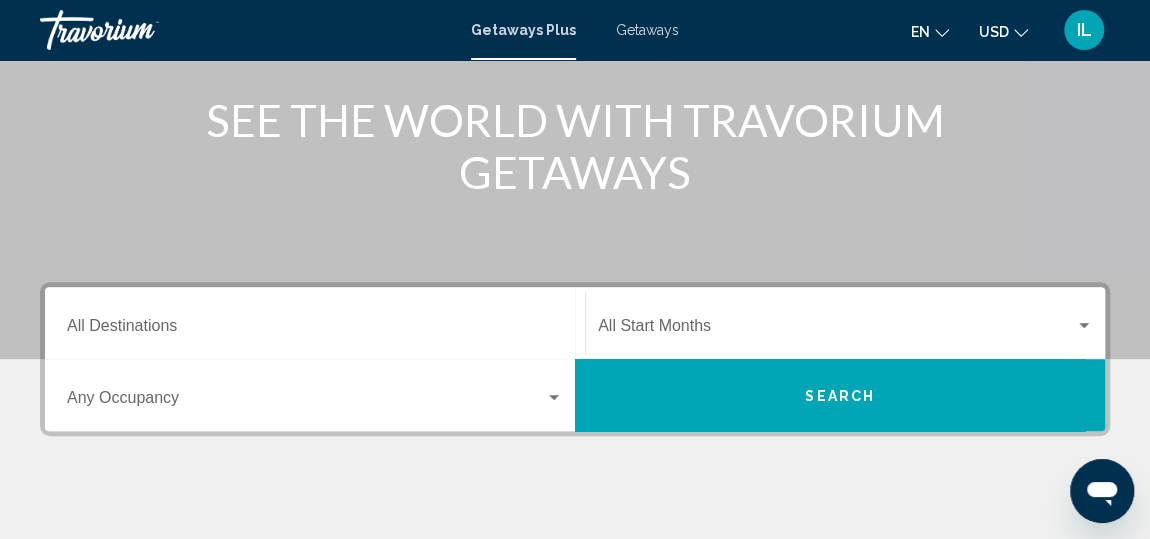 scroll, scrollTop: 244, scrollLeft: 0, axis: vertical 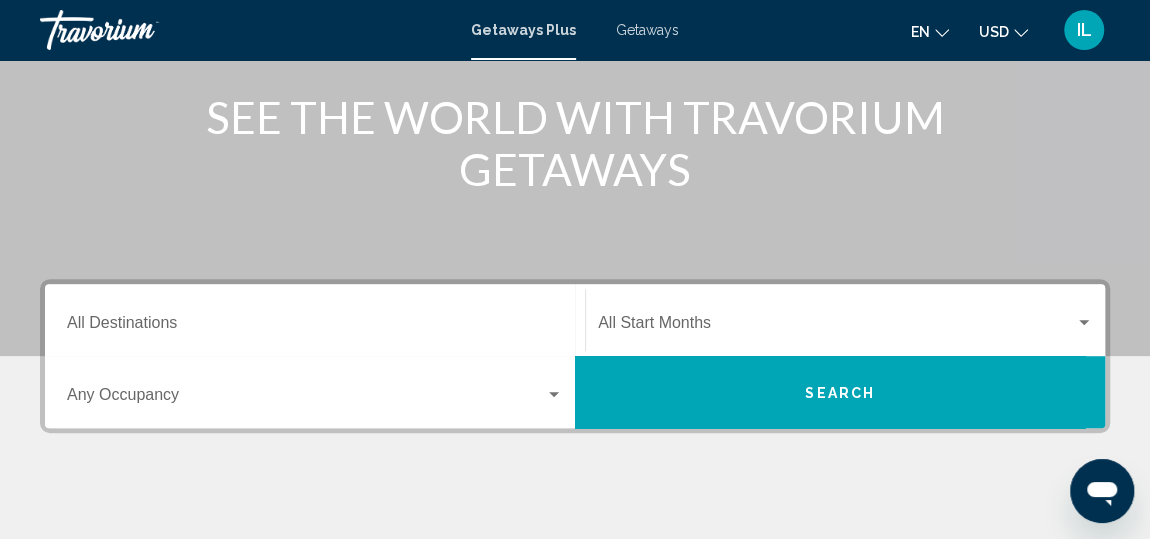 click on "Destination All Destinations" at bounding box center [315, 320] 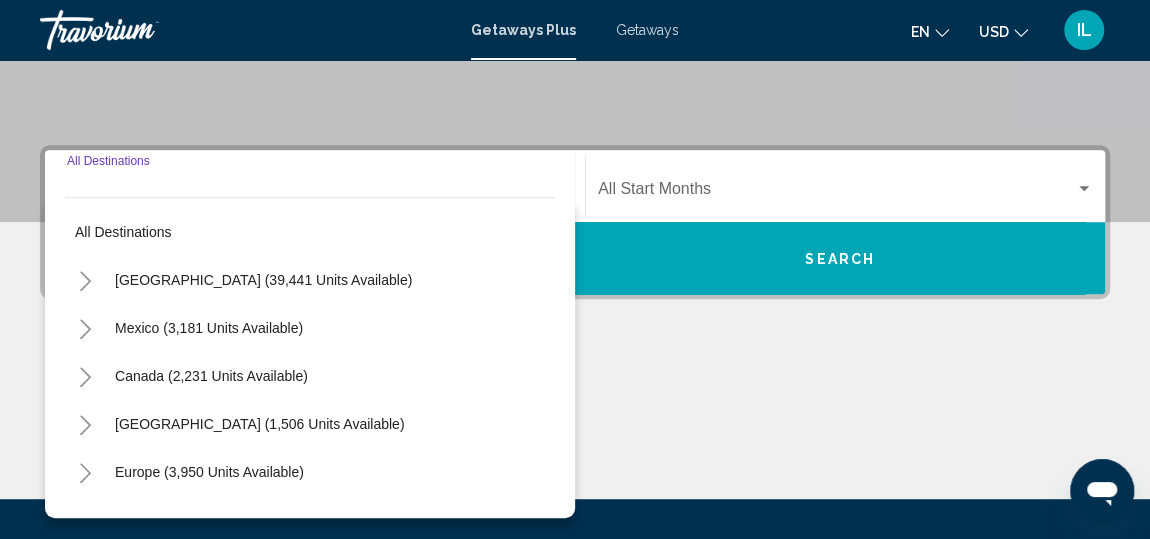 scroll, scrollTop: 457, scrollLeft: 0, axis: vertical 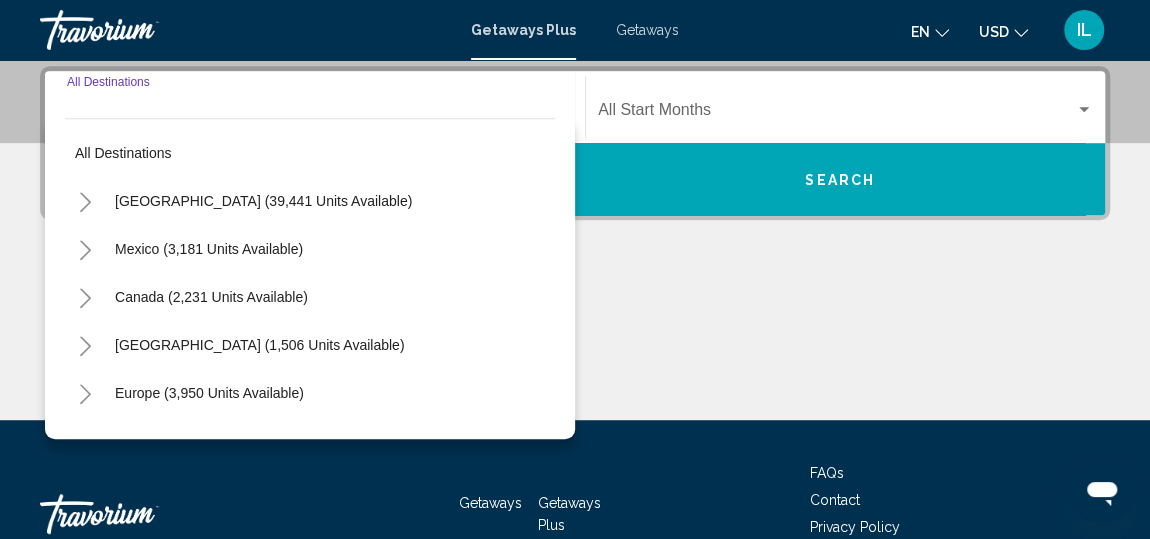 click 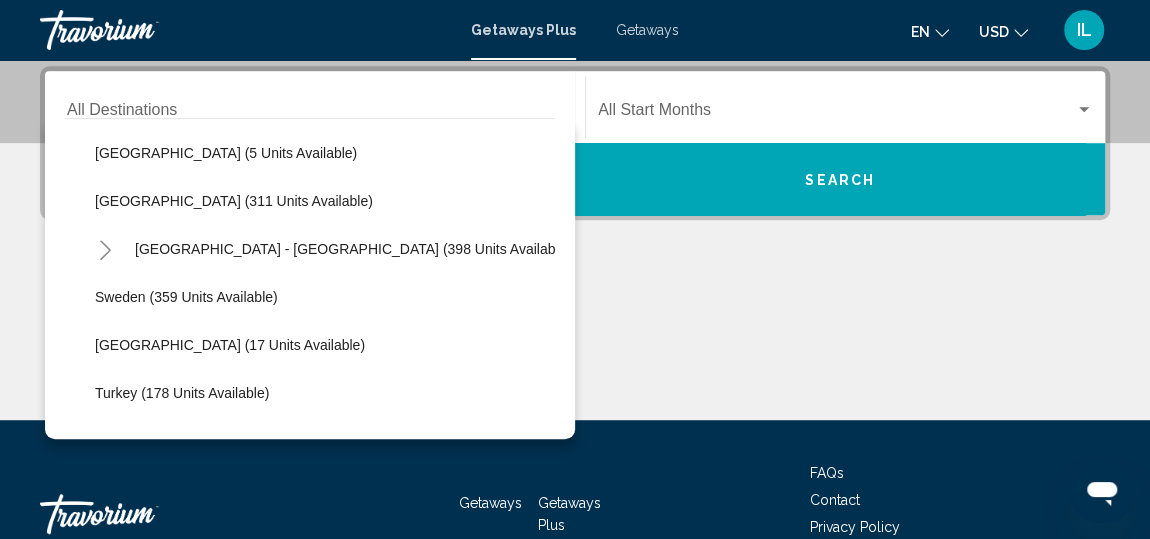 scroll, scrollTop: 627, scrollLeft: 0, axis: vertical 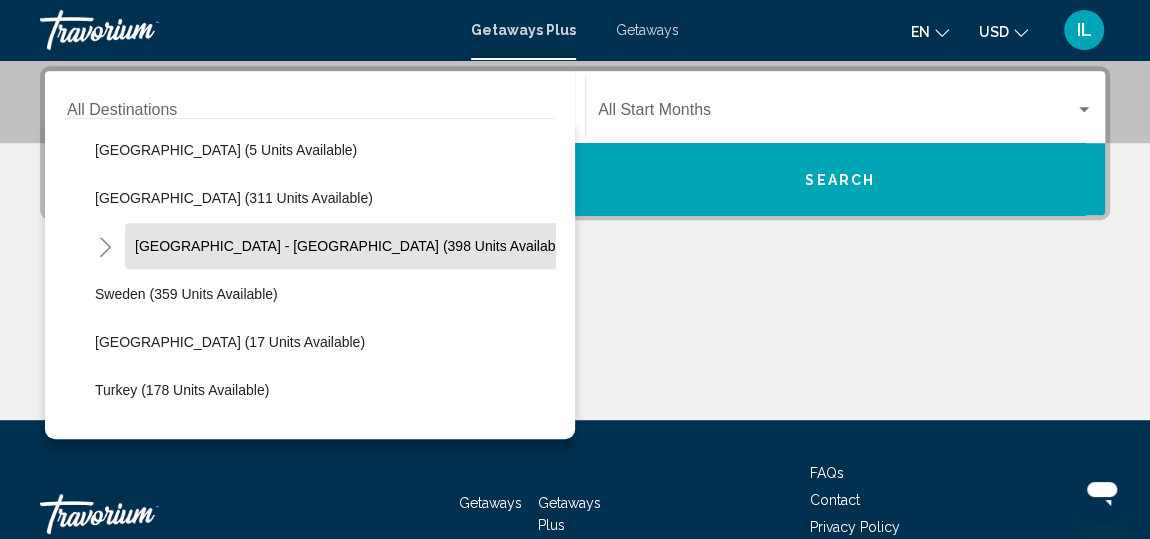 click on "Spain - Canary Islands (398 units available)" 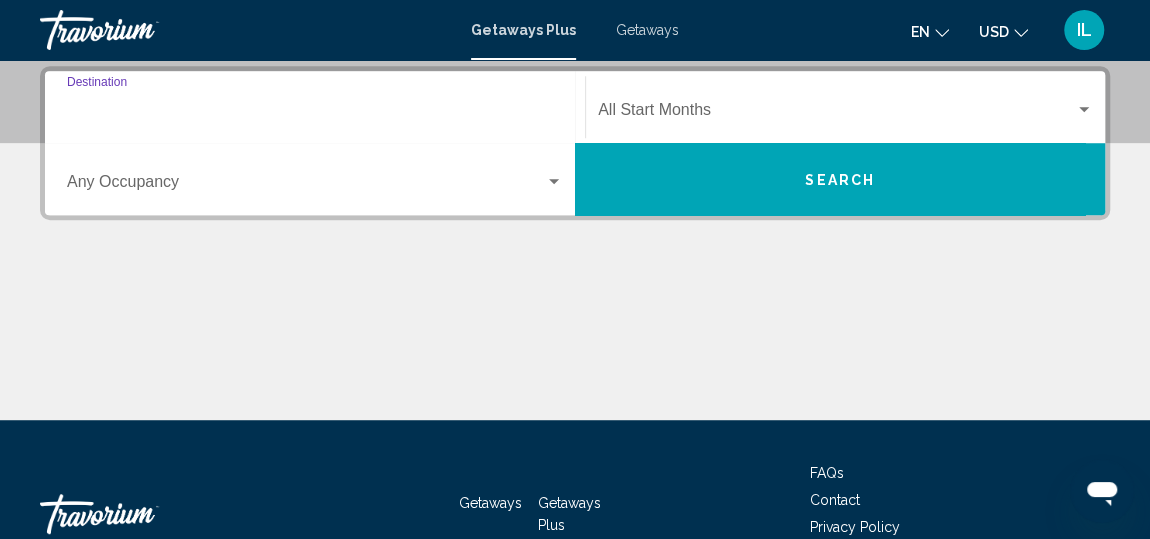 type on "**********" 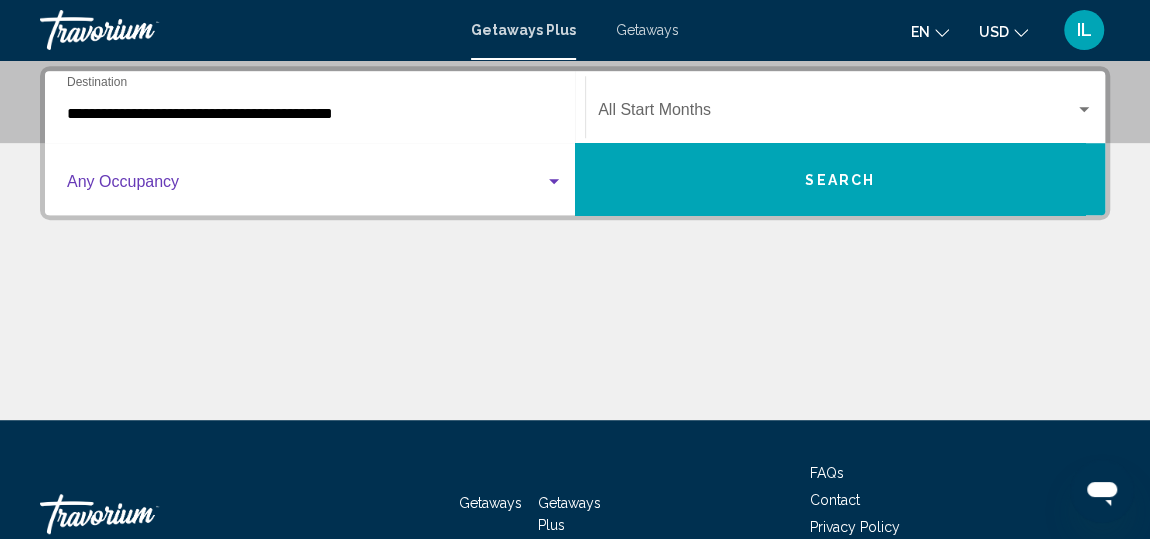 click at bounding box center [554, 182] 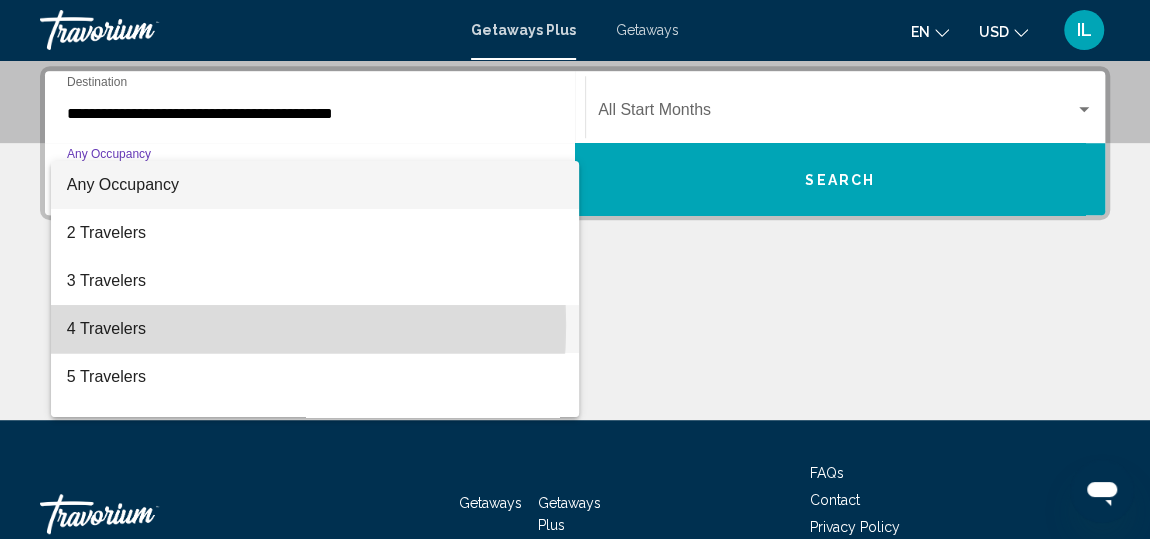 click on "4 Travelers" at bounding box center (315, 329) 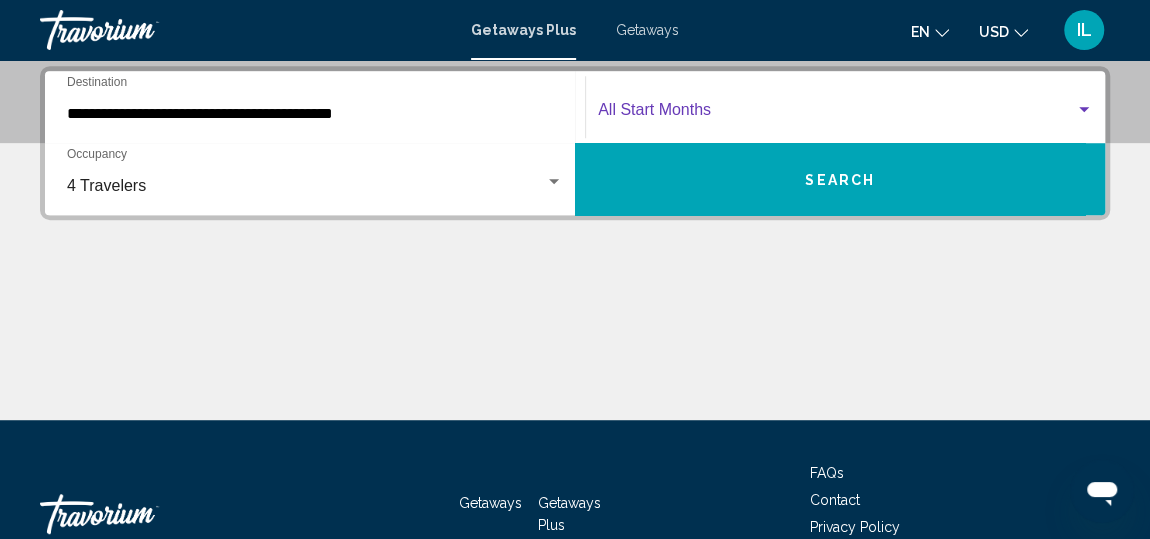 click at bounding box center [836, 114] 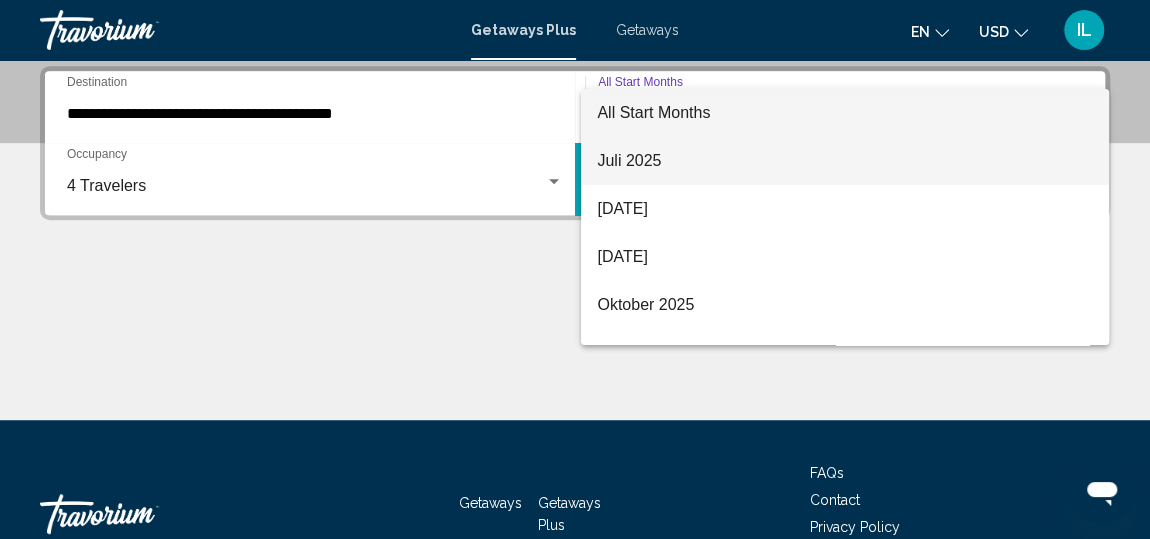 click on "Juli 2025" at bounding box center (844, 161) 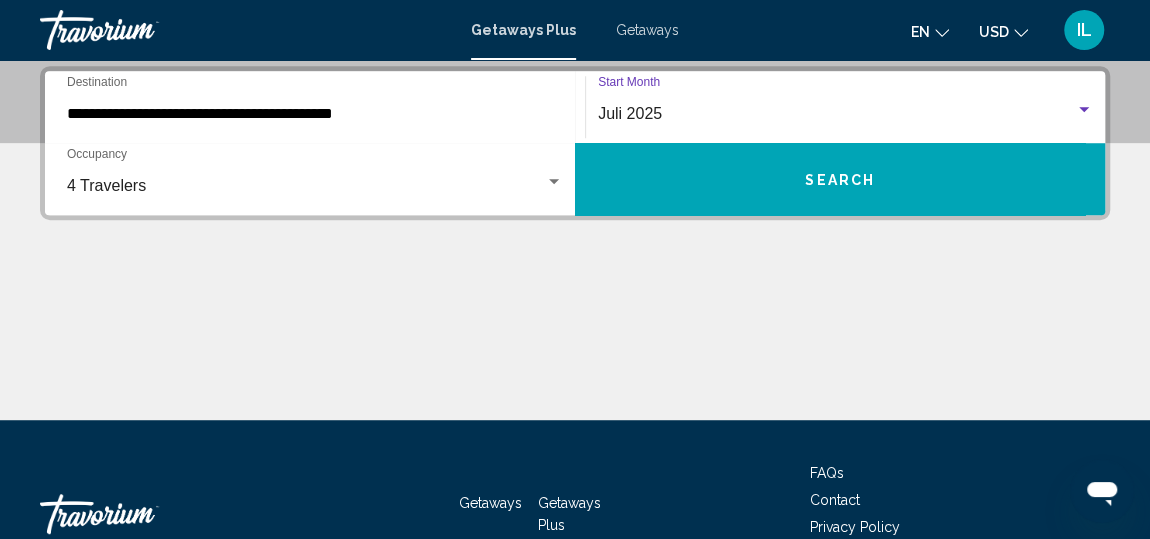 click on "Search" at bounding box center [840, 179] 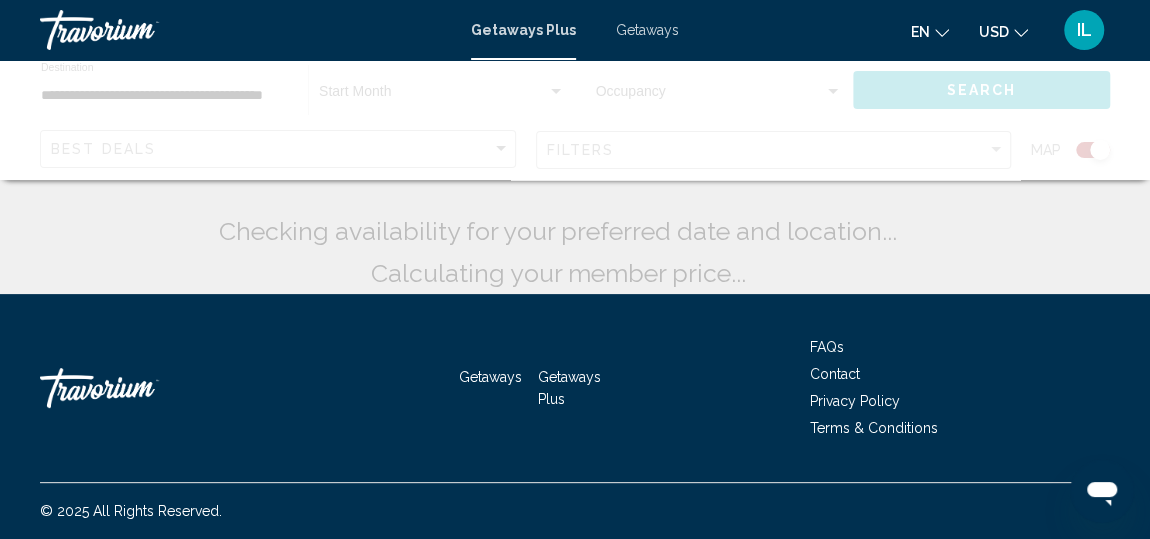 scroll, scrollTop: 0, scrollLeft: 0, axis: both 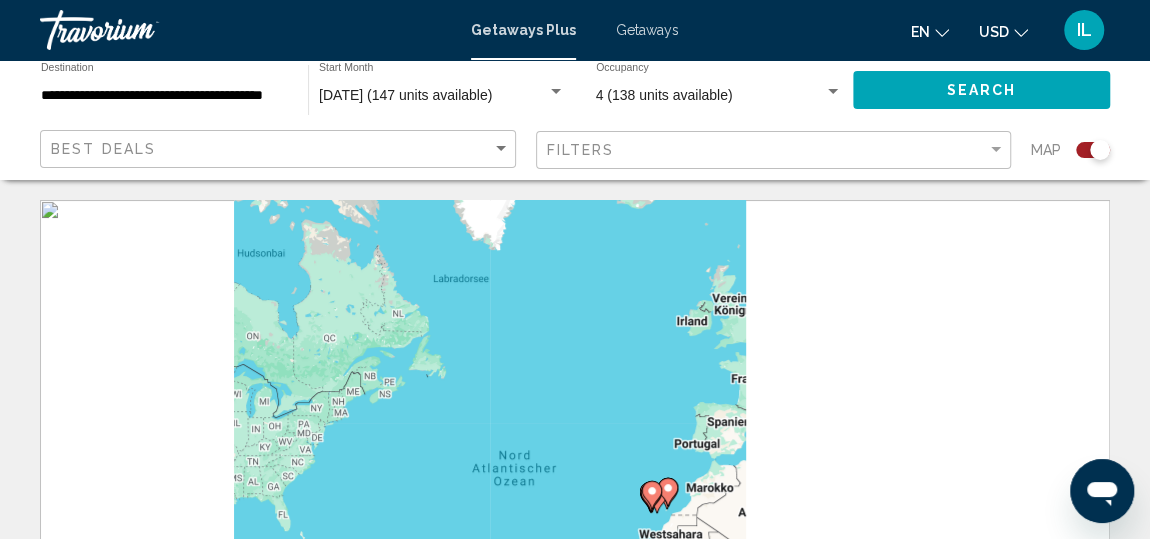 click 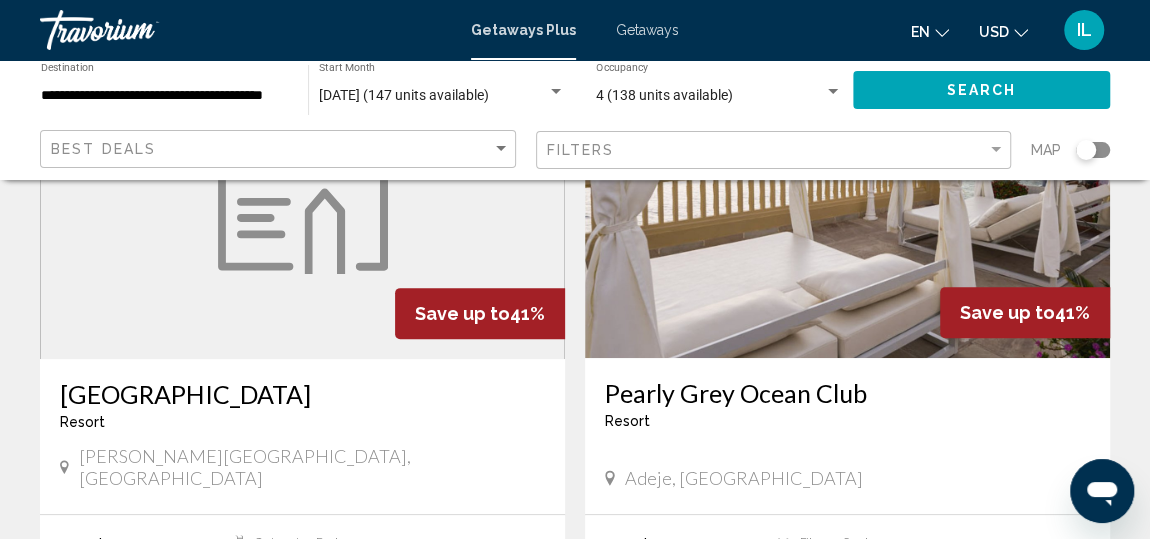 scroll, scrollTop: 226, scrollLeft: 0, axis: vertical 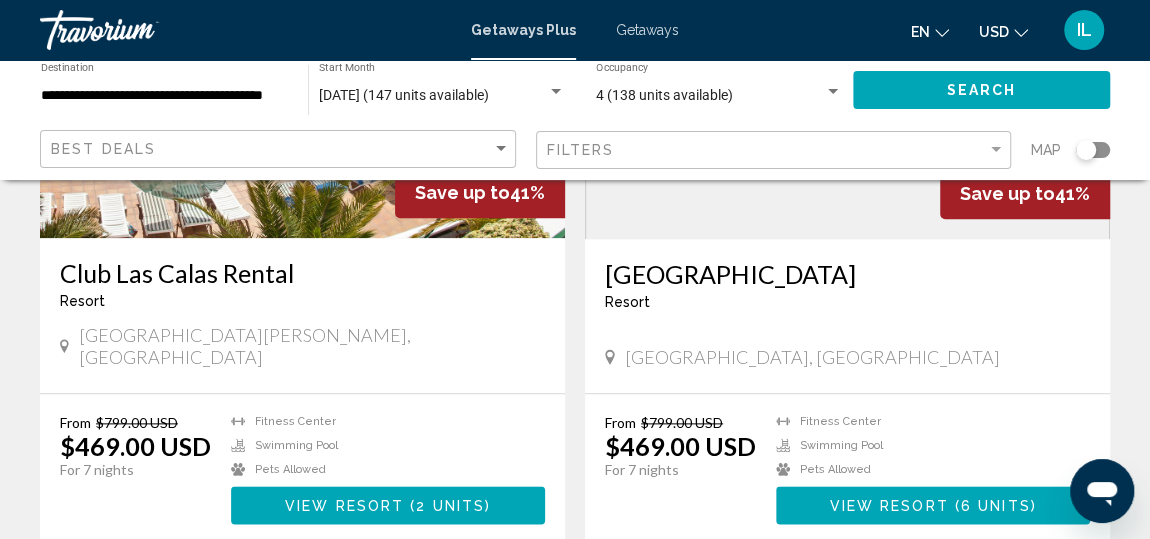 click on "View Resort" at bounding box center [888, 506] 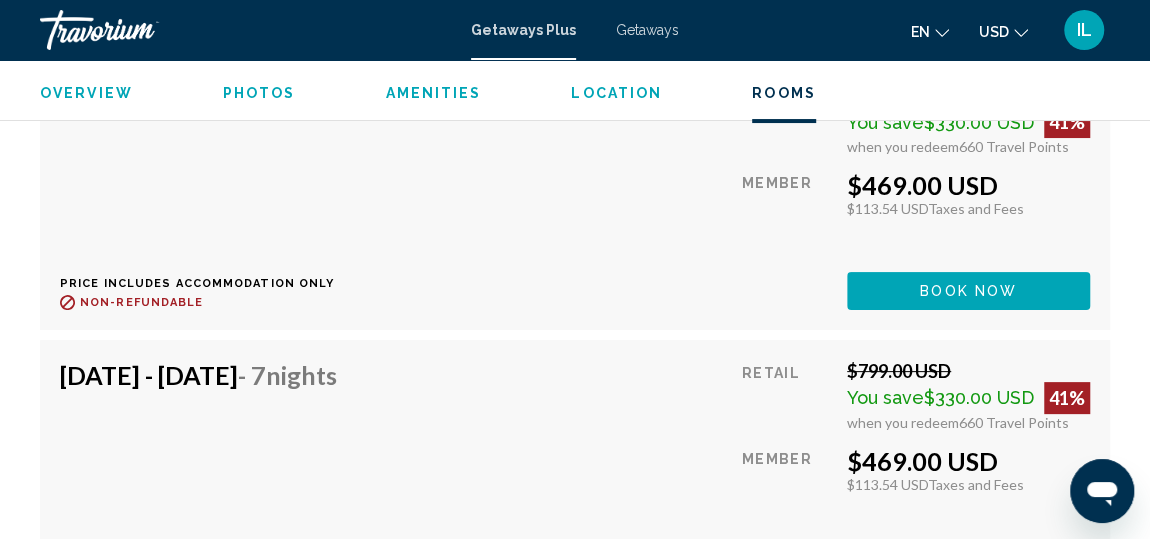 scroll, scrollTop: 3920, scrollLeft: 0, axis: vertical 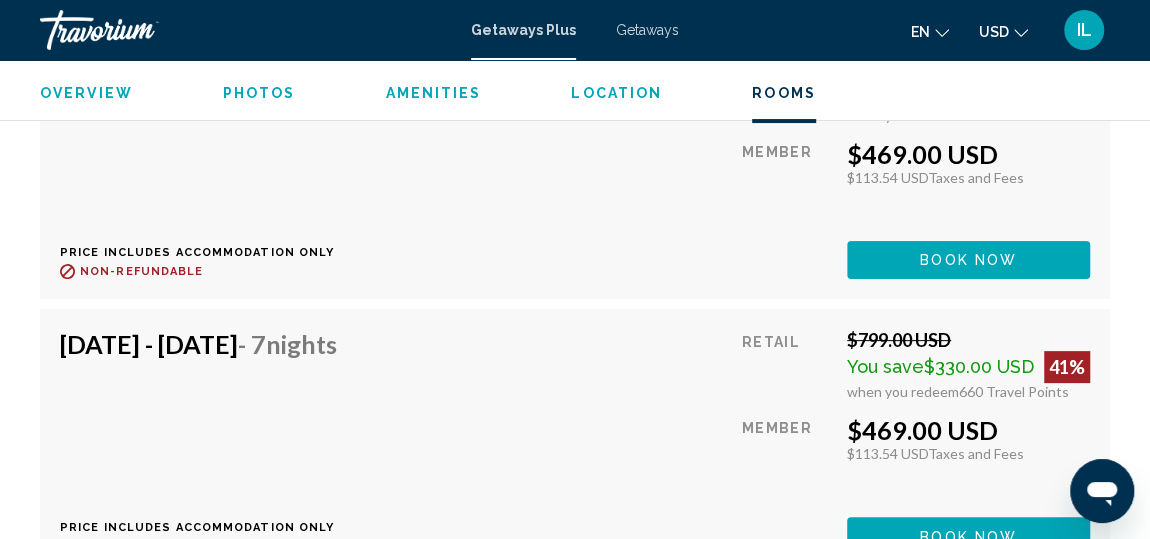 click on "Book now" at bounding box center [968, 259] 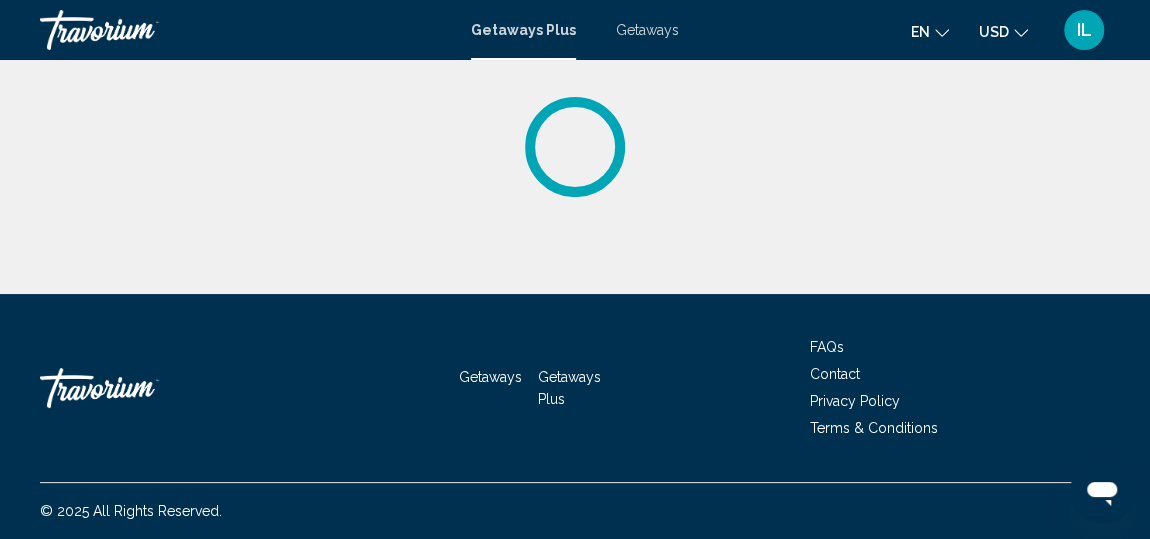 scroll, scrollTop: 0, scrollLeft: 0, axis: both 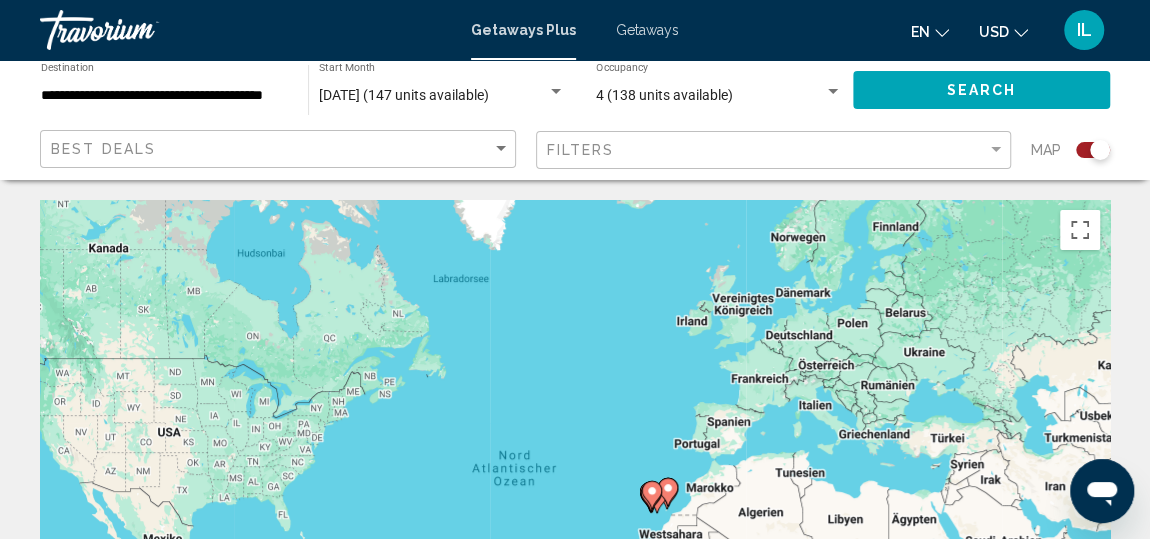 click 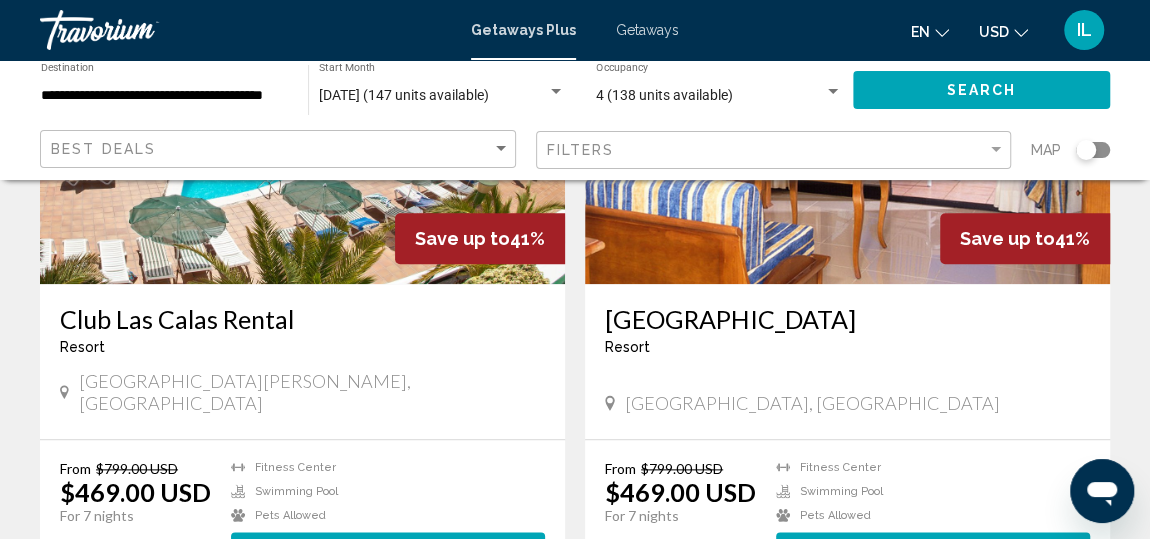 scroll, scrollTop: 987, scrollLeft: 0, axis: vertical 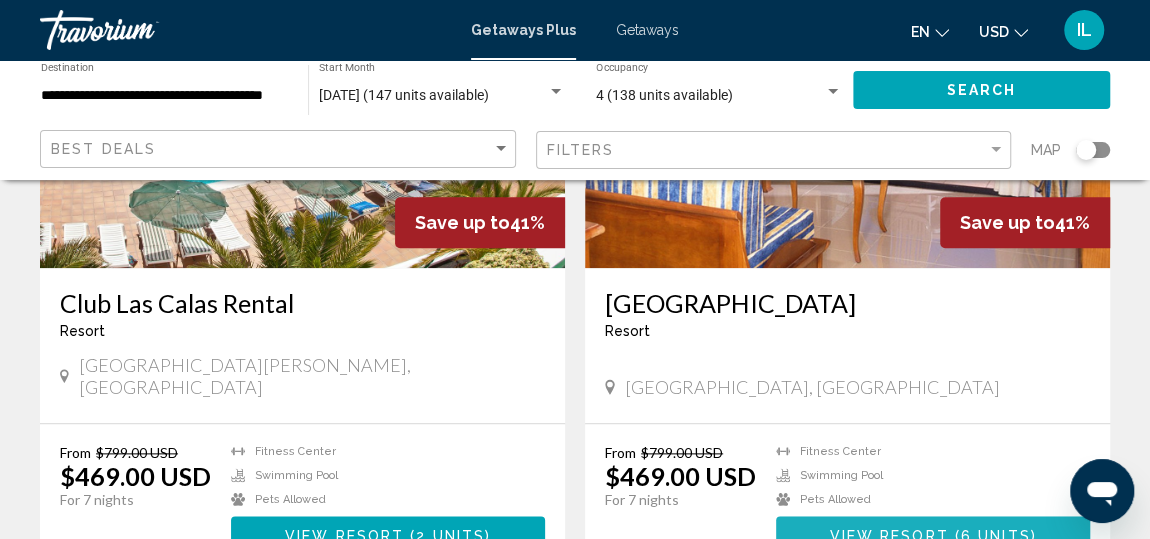 click on "View Resort" at bounding box center (888, 536) 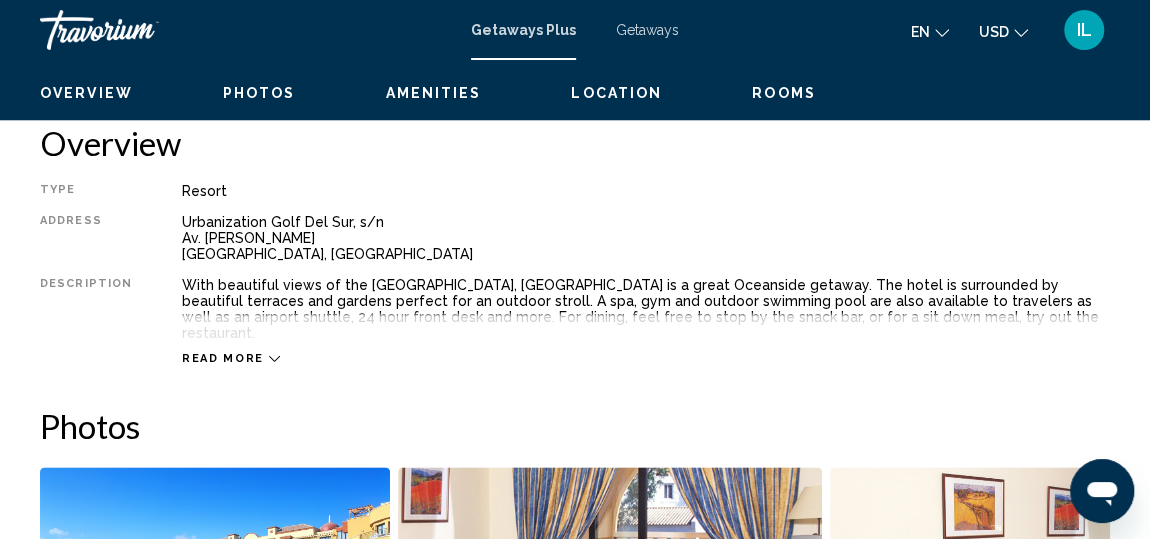 scroll, scrollTop: 265, scrollLeft: 0, axis: vertical 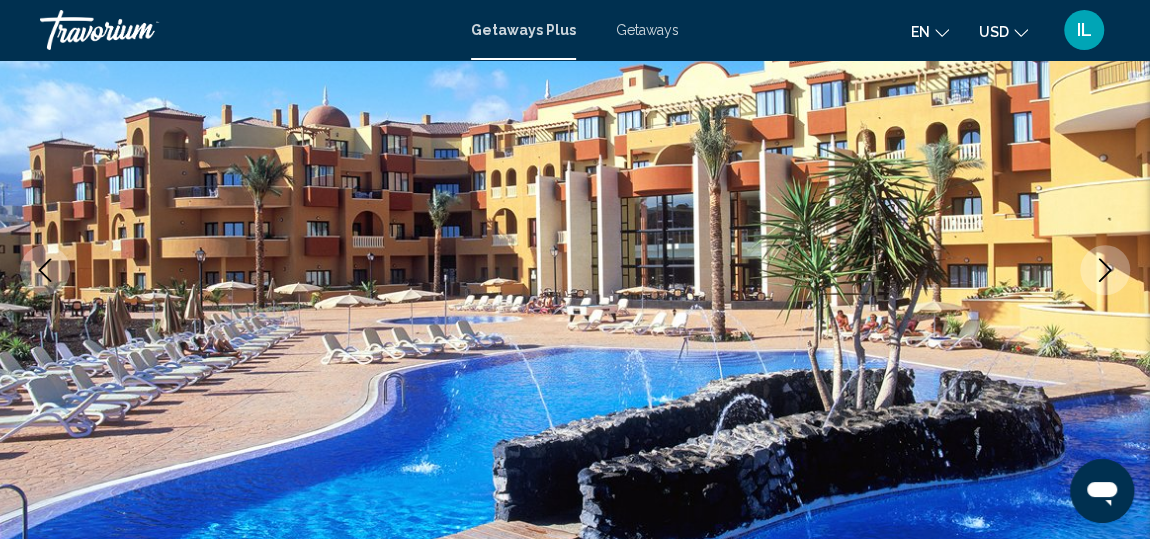 click on "Skip to main content Getaways Plus  Getaways en
English Español Français Italiano Português русский USD
USD ($) MXN (Mex$) CAD (Can$) GBP (£) EUR (€) AUD (A$) NZD (NZ$) CNY (CN¥) IL Login
Tenerife, Canary Islands Muthu Golf Plaza Address Urbanization Golf Del Sur, s/n Av. J.M. Galván Belo Tenerife, Canary Islands Overview
Photos
Amenities
Location
Rooms
Search Search Overview Type Resort All-Inclusive No All-Inclusive Address Urbanization Golf Del Sur, s/n Av. J.M. Galván Belo Tenerife, Canary Islands Description Read more
Photos Amenities gym pool petsOk No Amenities available. Mandatory Fees  Info  Mandatory utility surcharge fee is 60 to 75 Euros, per week, per room, for all units. Cash or Credit is accepted. Policy Restrictions Pets 7 Location" at bounding box center (575, 4) 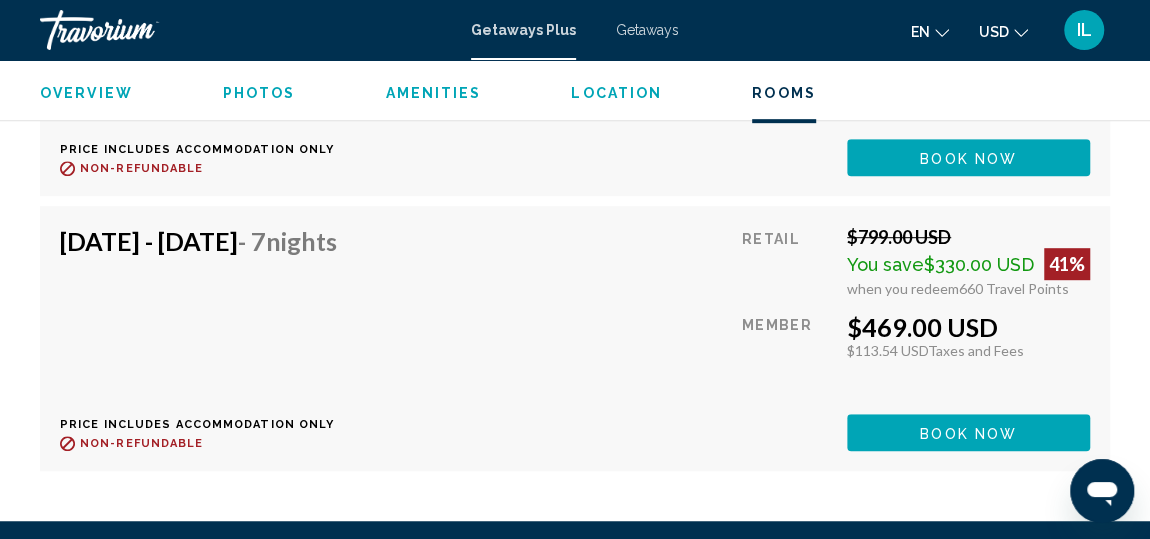 scroll, scrollTop: 4335, scrollLeft: 0, axis: vertical 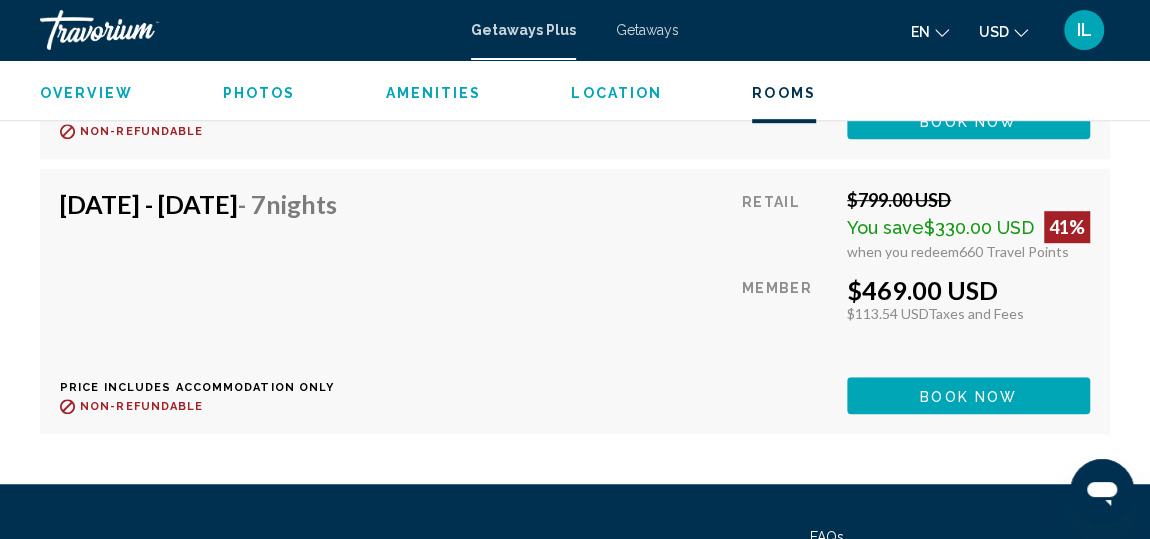 click on "Book now" at bounding box center (968, -154) 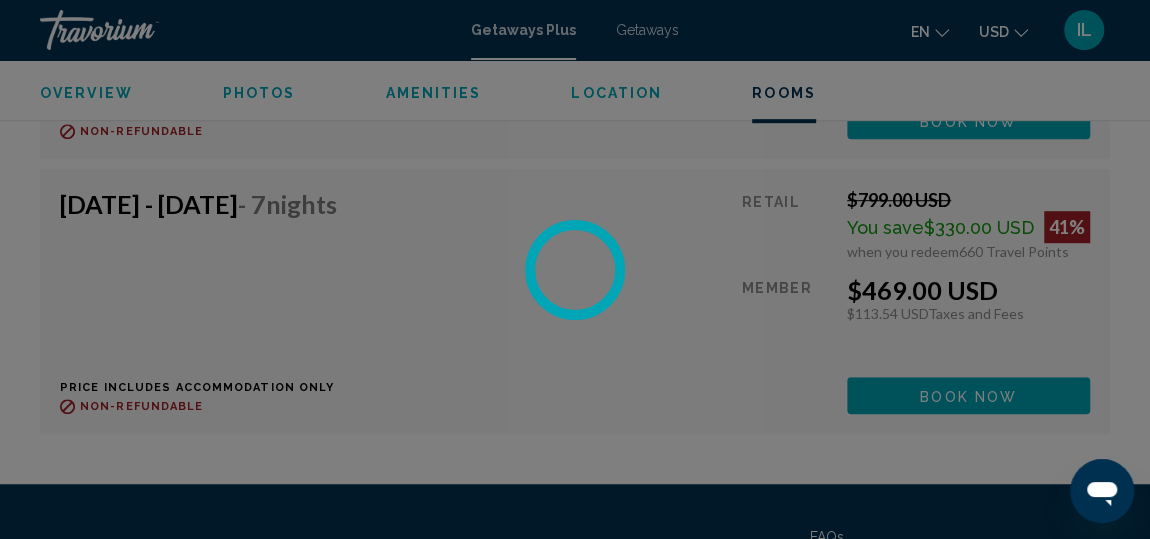scroll, scrollTop: 0, scrollLeft: 0, axis: both 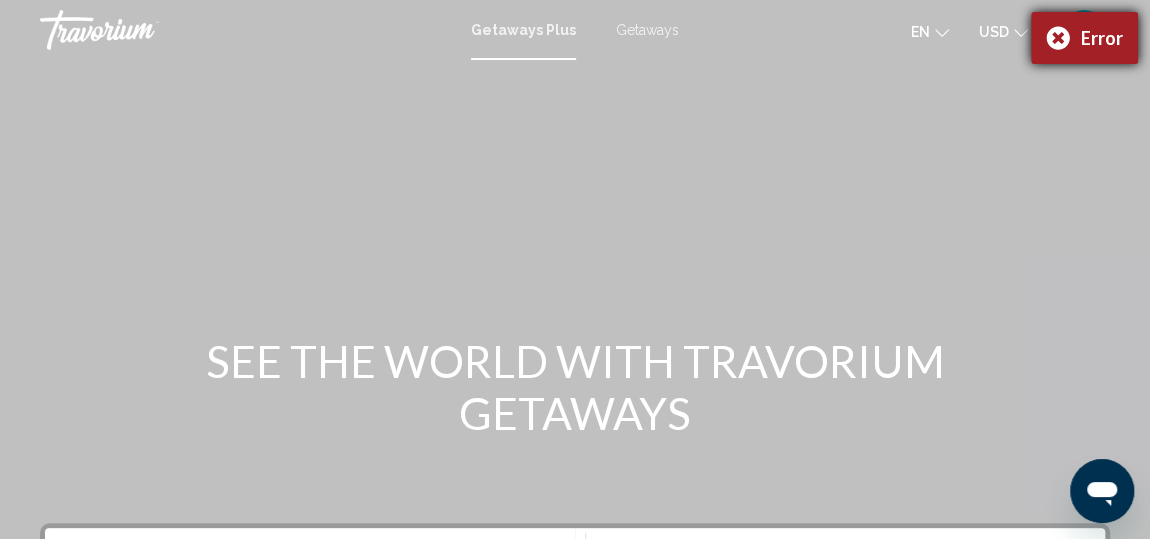 click on "Error" at bounding box center [1084, 38] 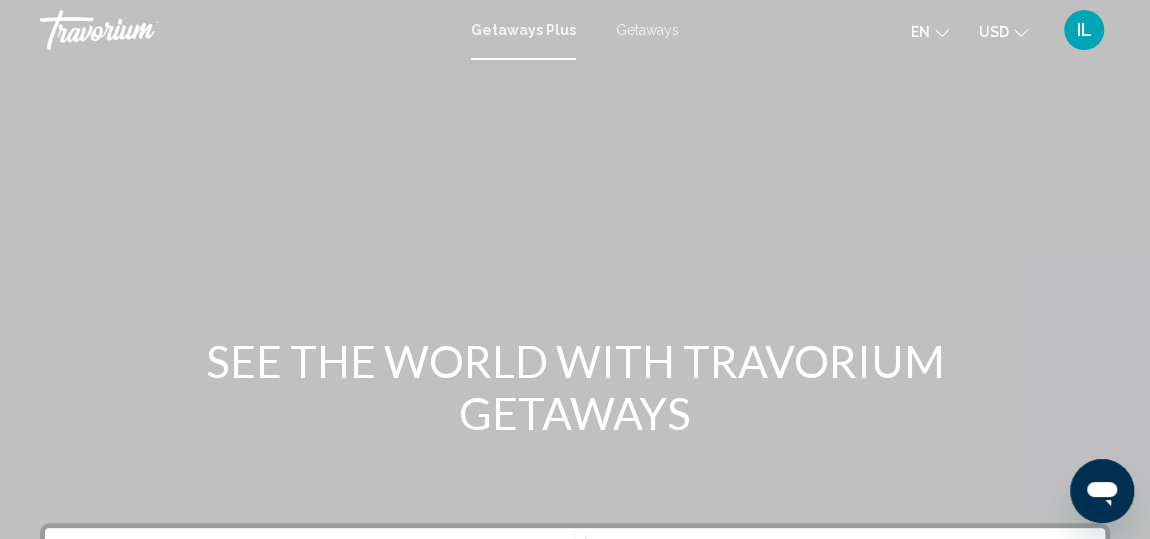 click on "Getaways" at bounding box center [647, 30] 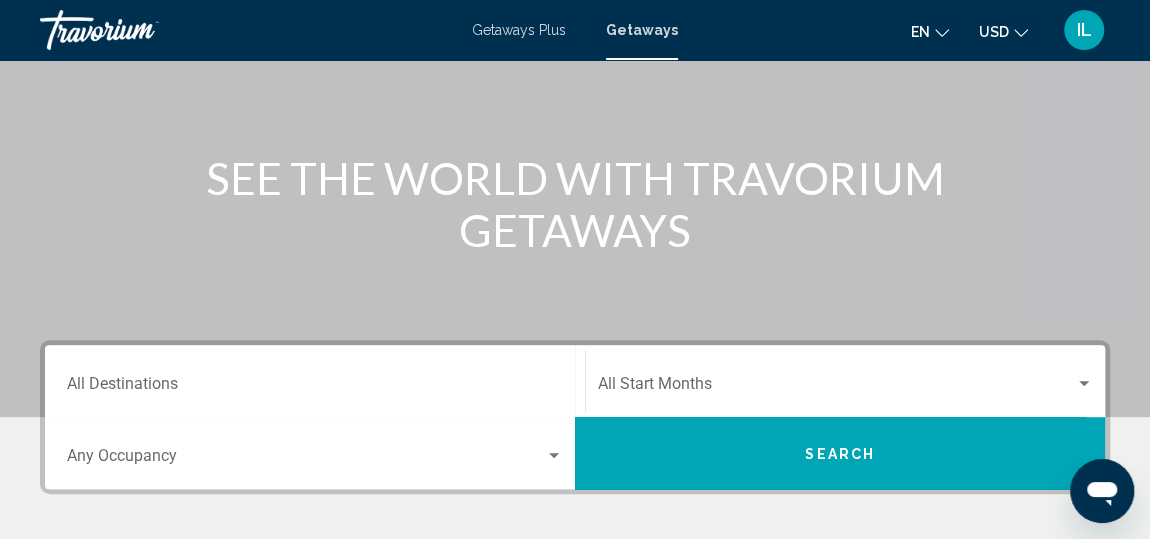 scroll, scrollTop: 184, scrollLeft: 0, axis: vertical 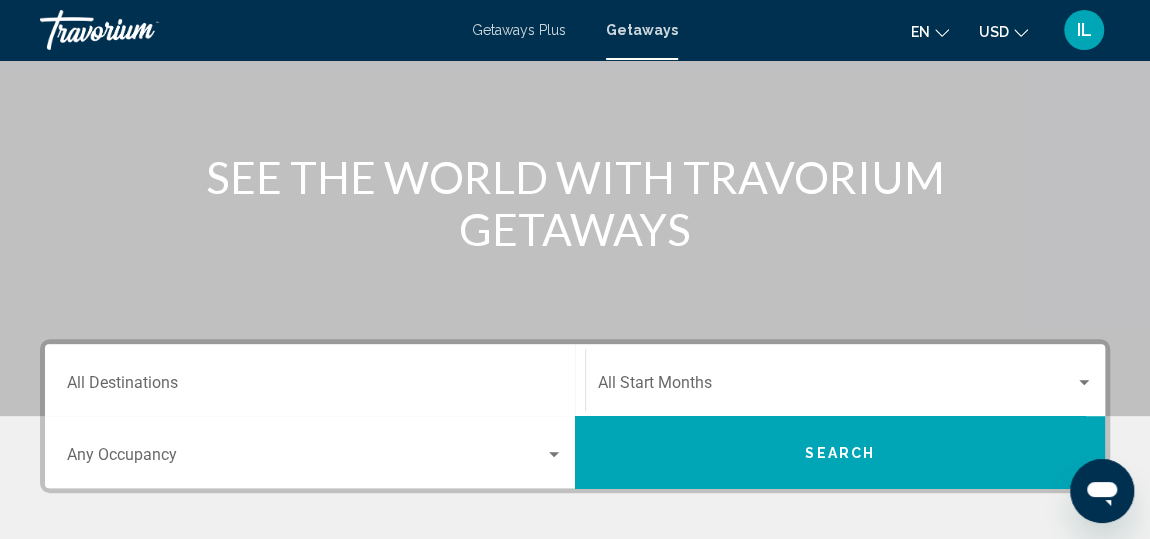 click on "Destination All Destinations" at bounding box center (315, 387) 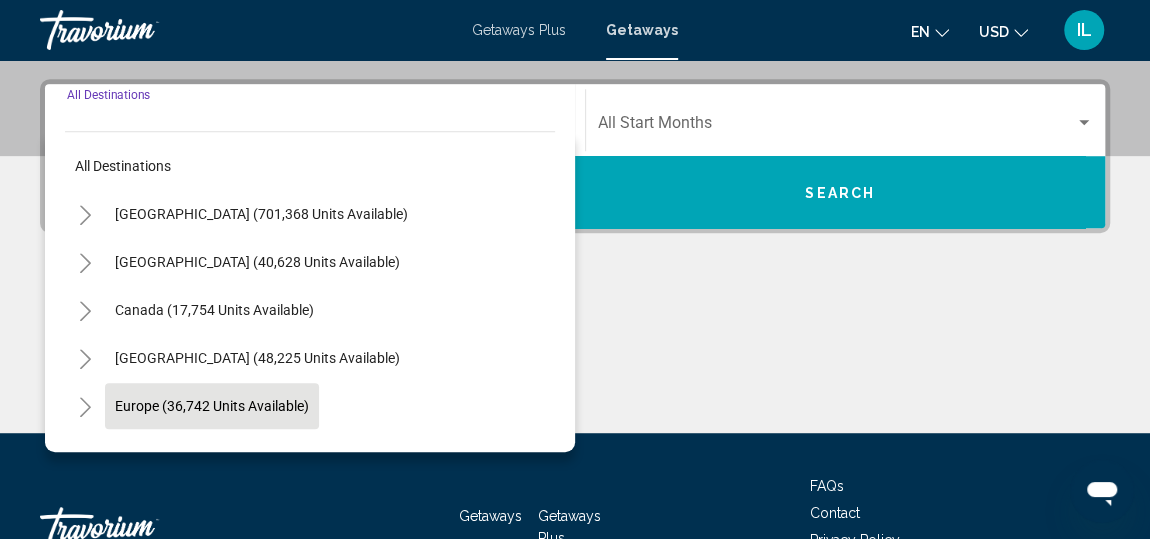 scroll, scrollTop: 457, scrollLeft: 0, axis: vertical 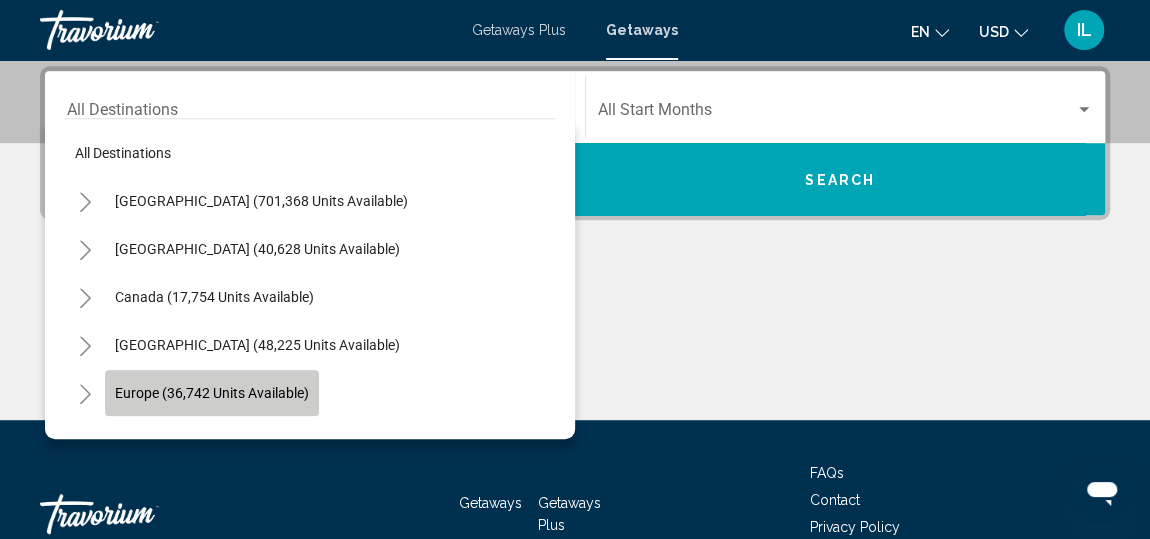 click on "Europe (36,742 units available)" 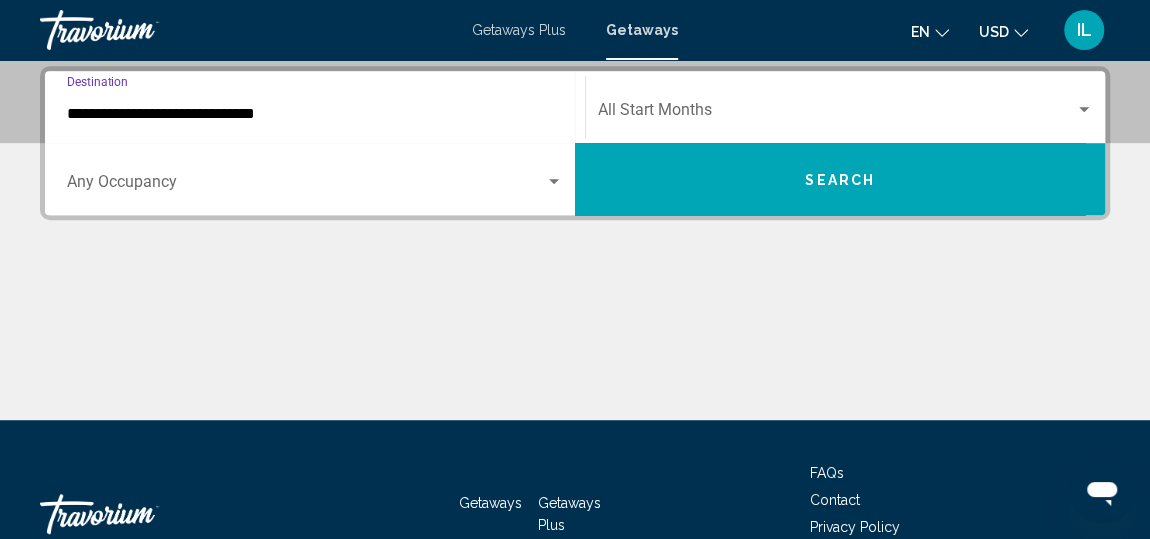 click on "**********" at bounding box center (315, 107) 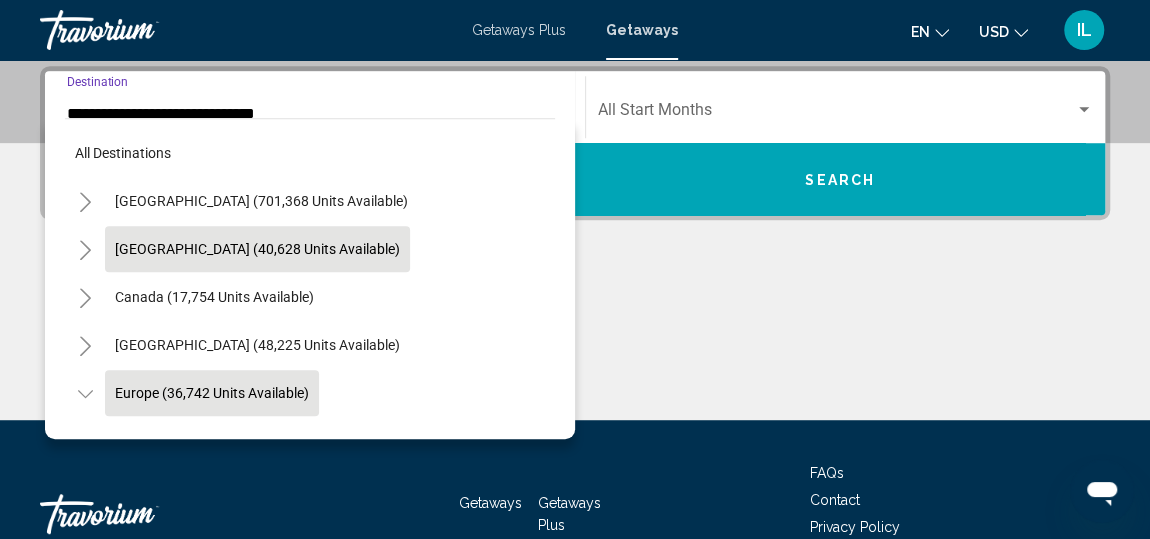 scroll, scrollTop: 461, scrollLeft: 0, axis: vertical 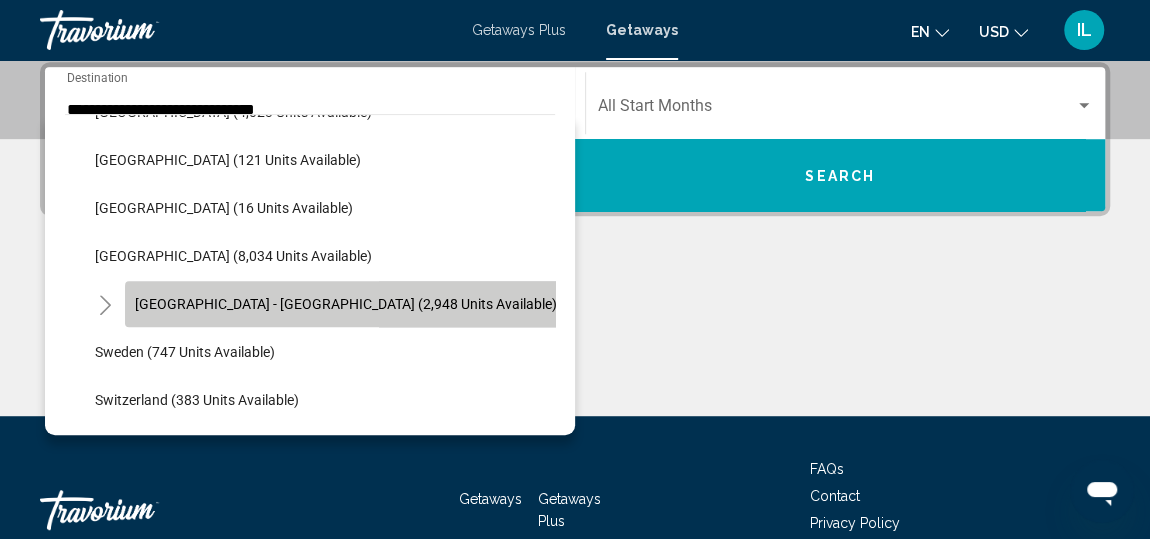 click on "Spain - Canary Islands (2,948 units available)" 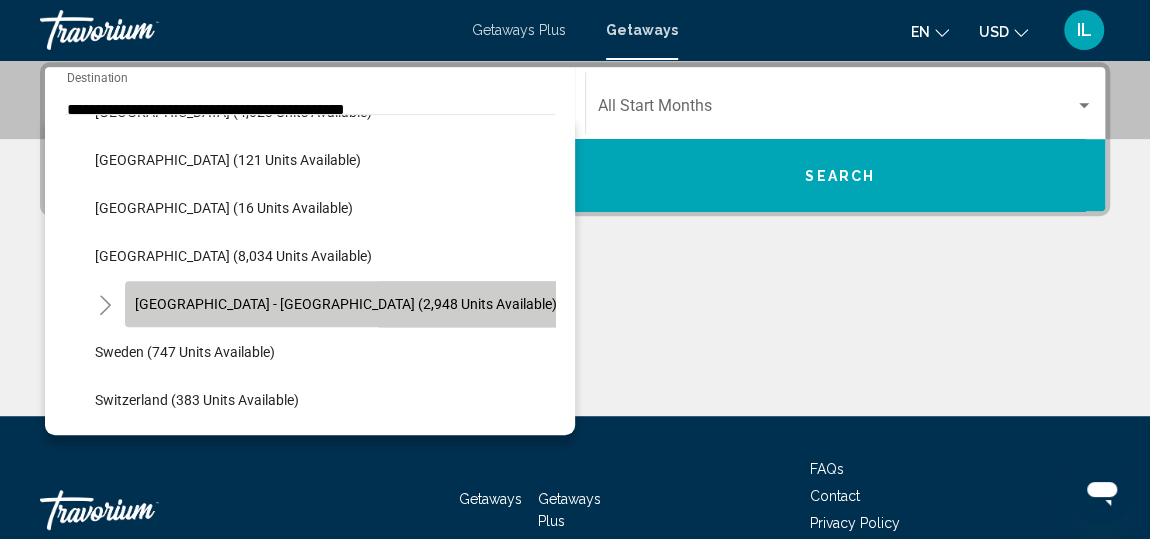 scroll, scrollTop: 457, scrollLeft: 0, axis: vertical 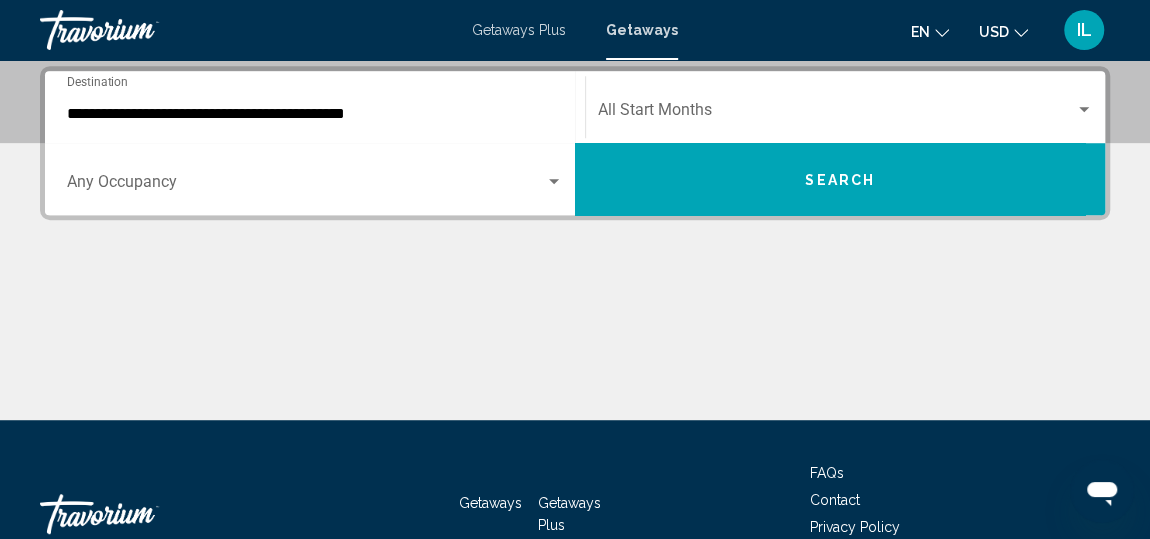 click at bounding box center (575, 345) 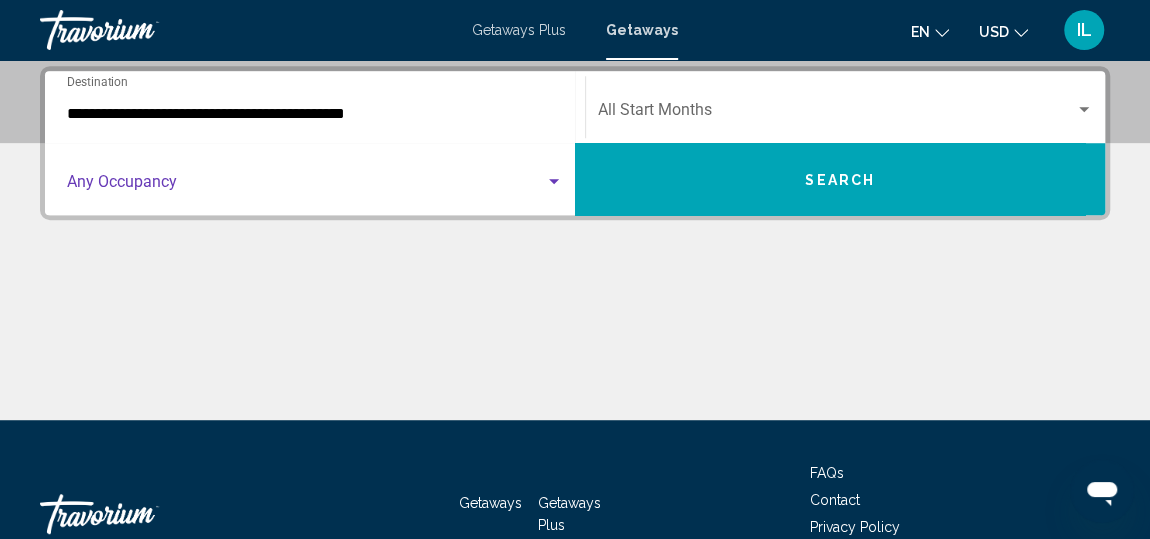 click at bounding box center [306, 186] 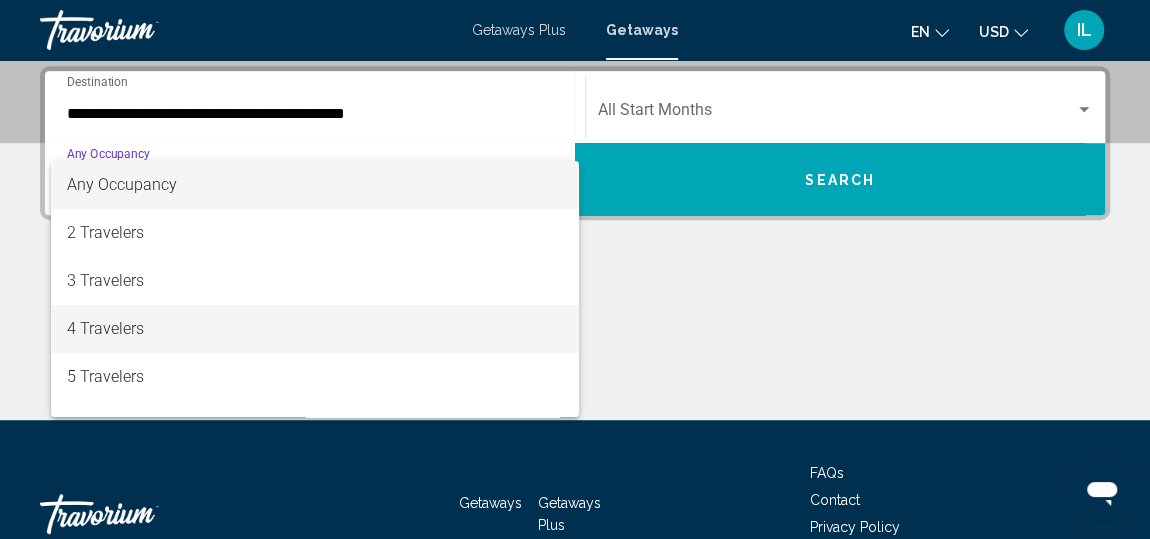 click on "4 Travelers" at bounding box center (315, 329) 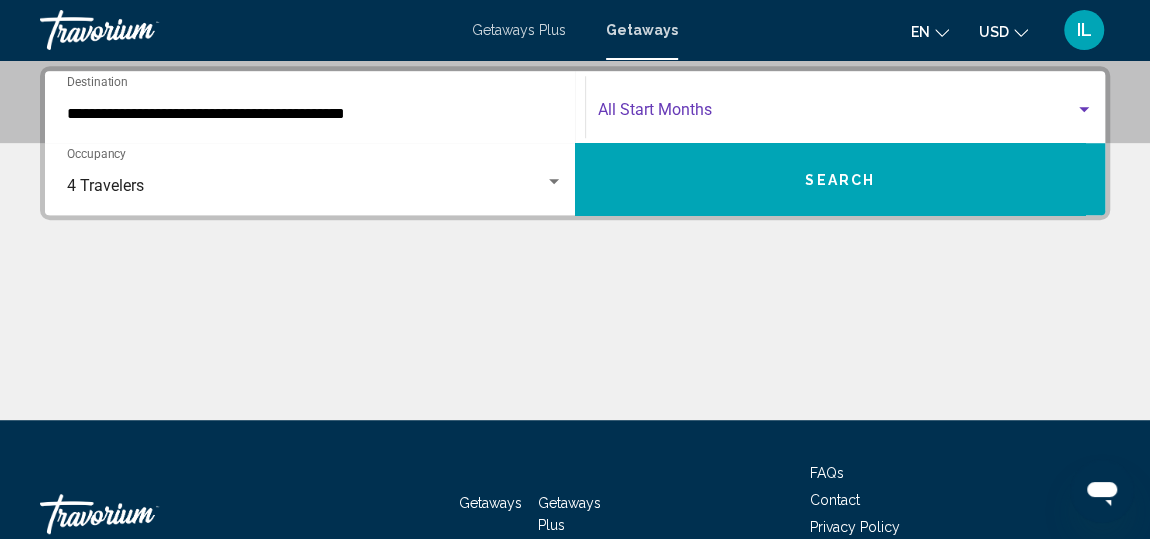click at bounding box center (1084, 110) 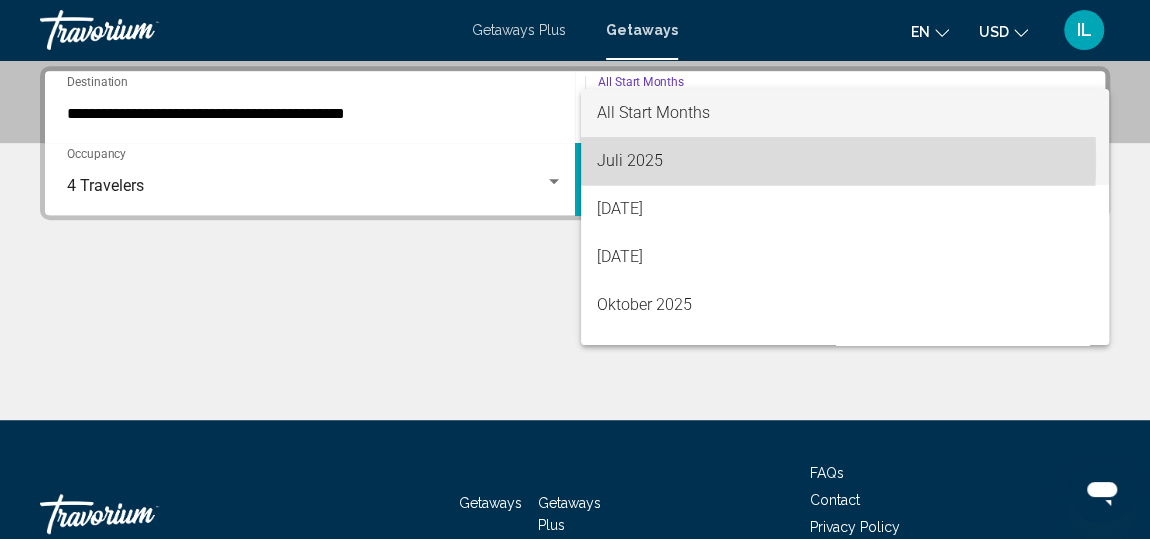 click on "Juli 2025" at bounding box center [844, 161] 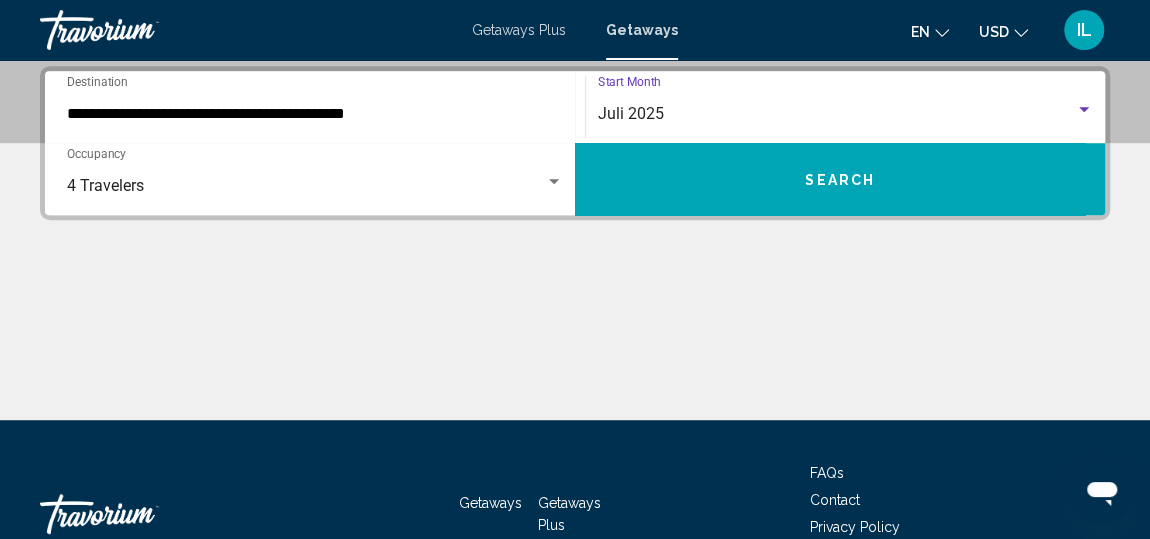 click on "Juli 2025 Start Month All Start Months" 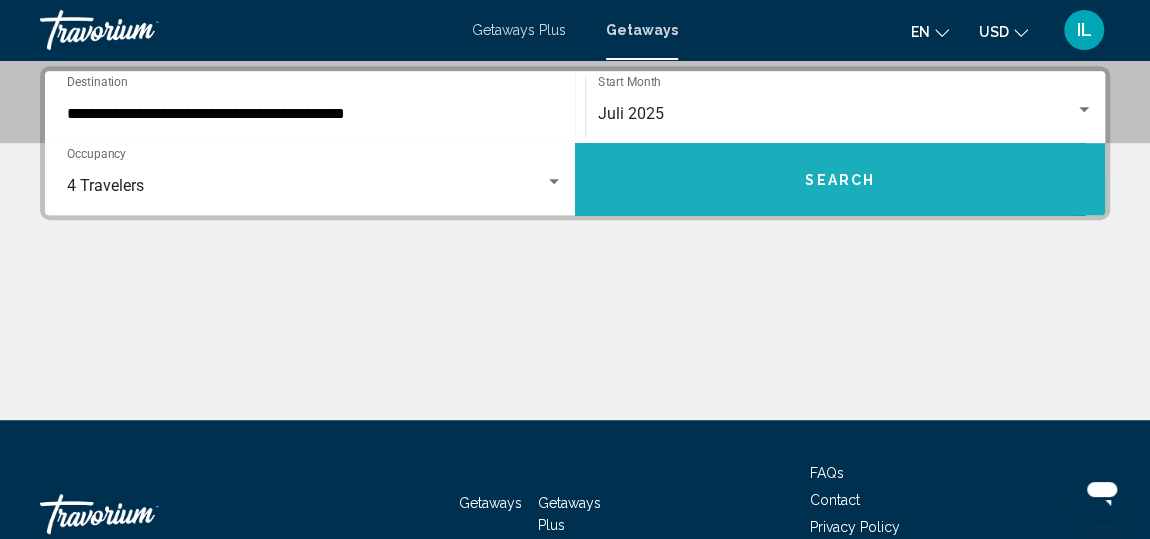 click on "Search" at bounding box center (840, 179) 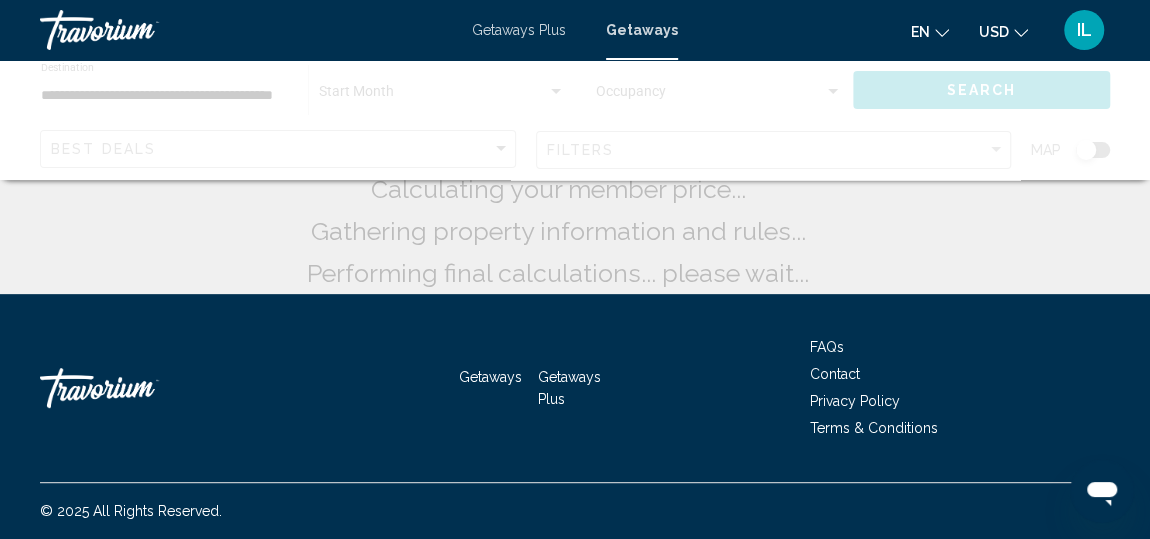 scroll, scrollTop: 0, scrollLeft: 0, axis: both 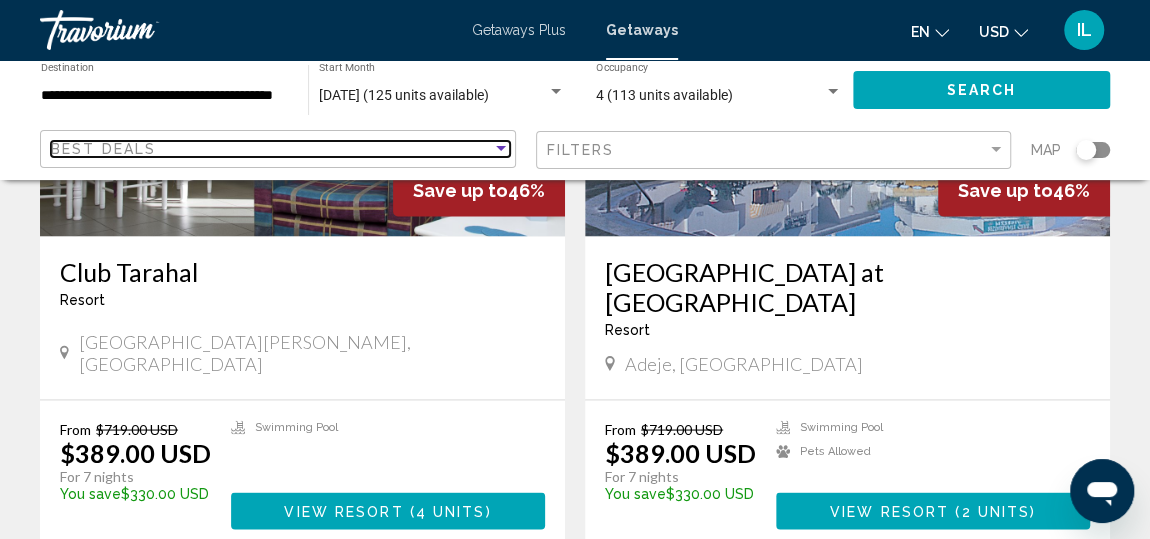 click at bounding box center [501, 149] 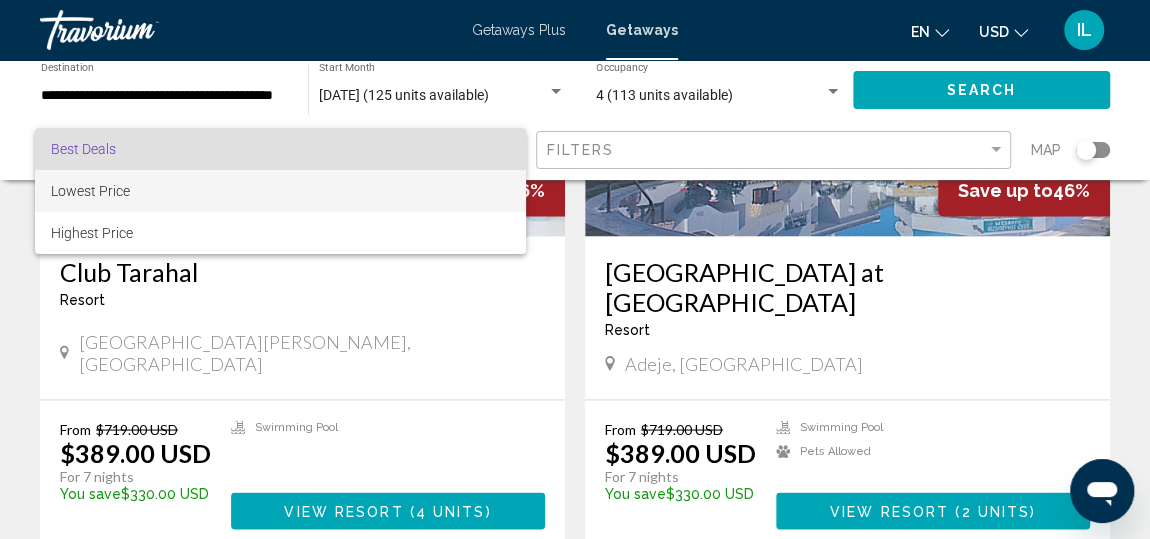 click on "Lowest Price" at bounding box center [280, 191] 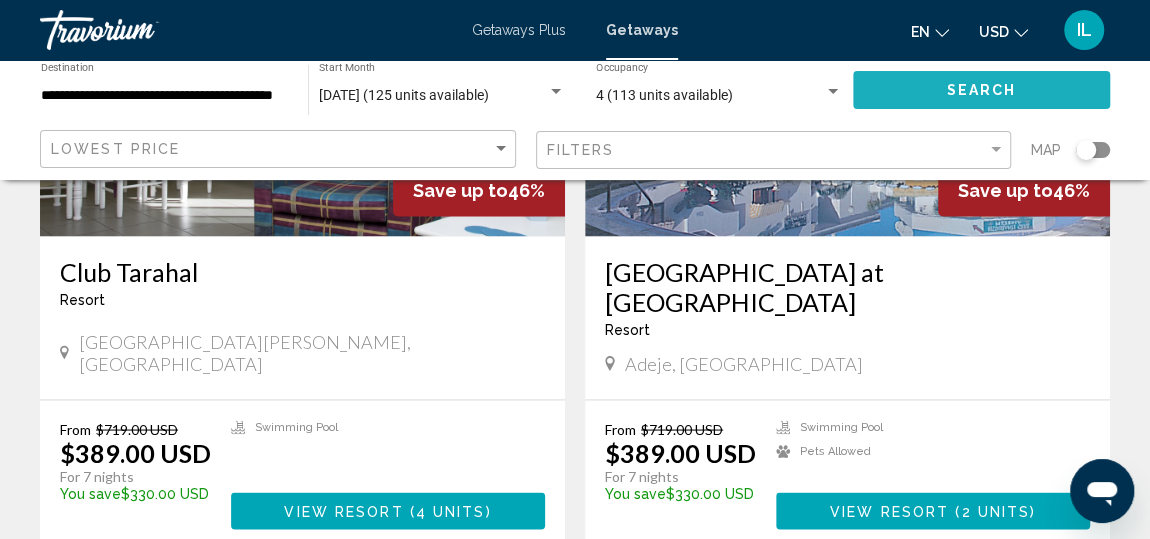 click on "Search" 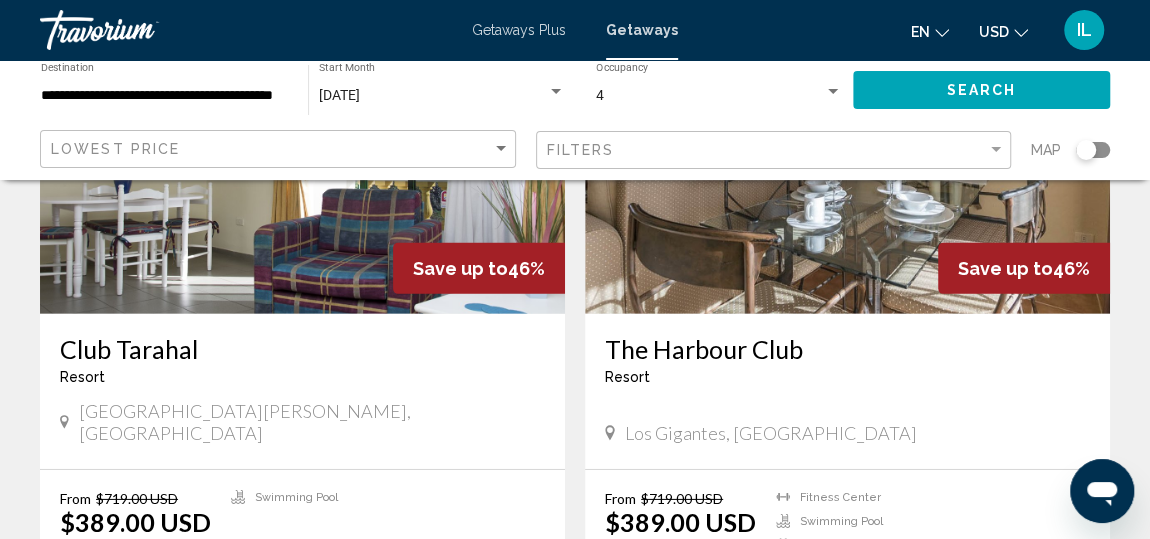 scroll, scrollTop: 2968, scrollLeft: 0, axis: vertical 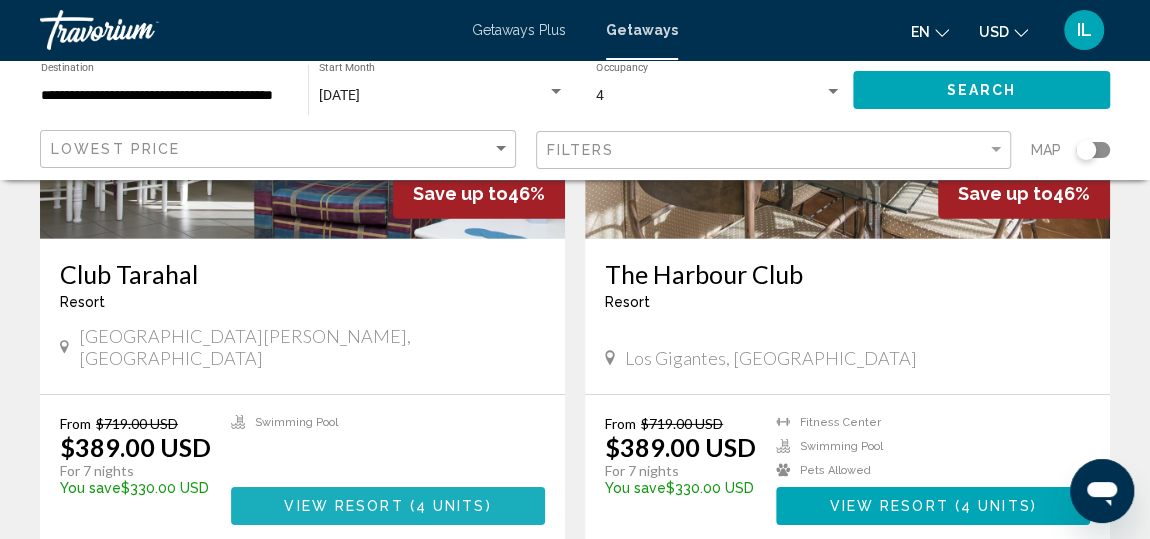 click on "4 units" at bounding box center (451, 507) 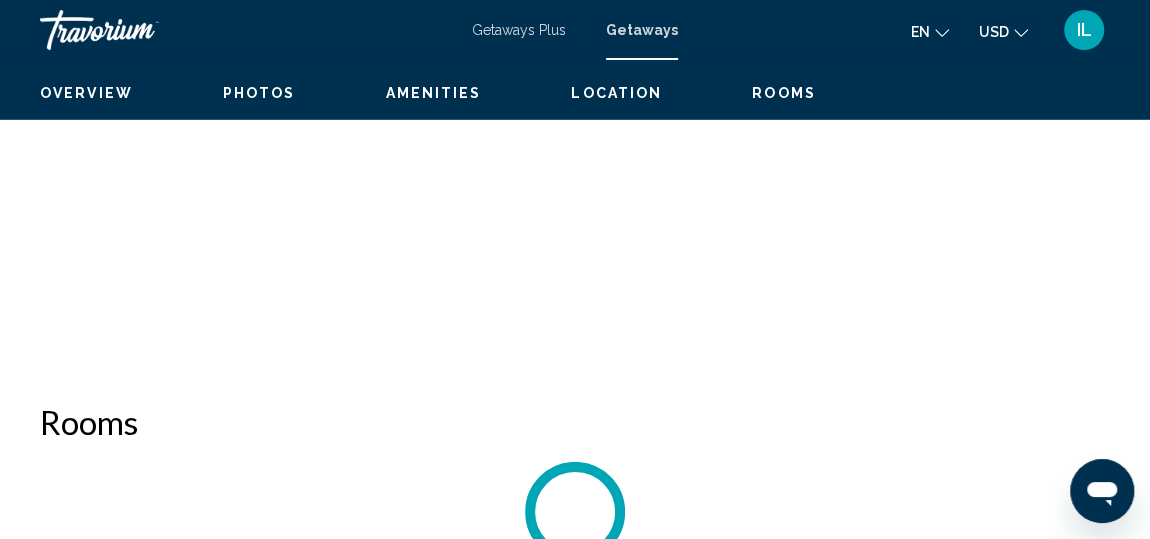 scroll, scrollTop: 265, scrollLeft: 0, axis: vertical 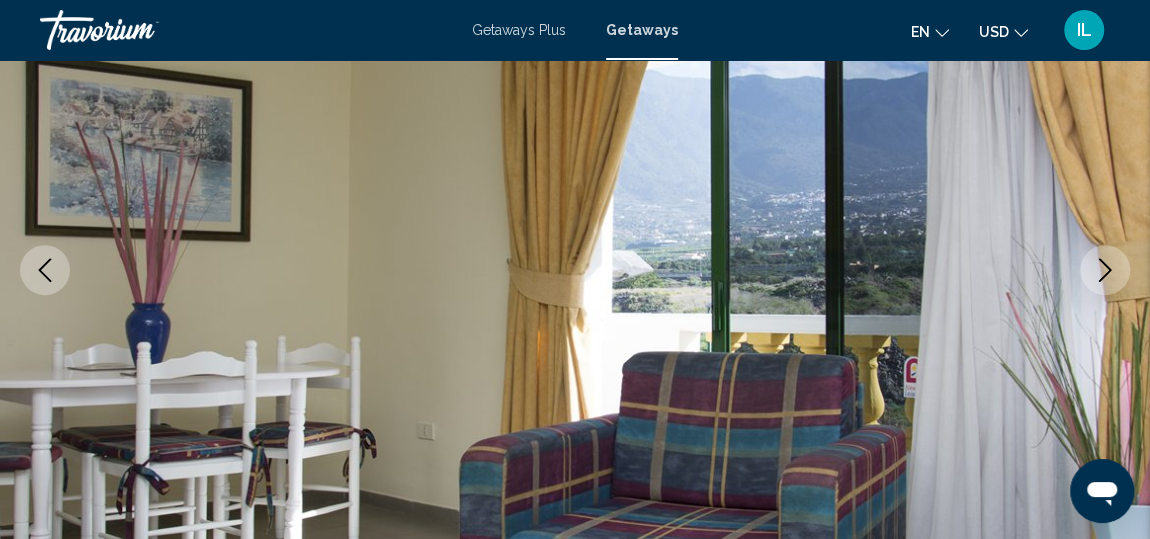 click 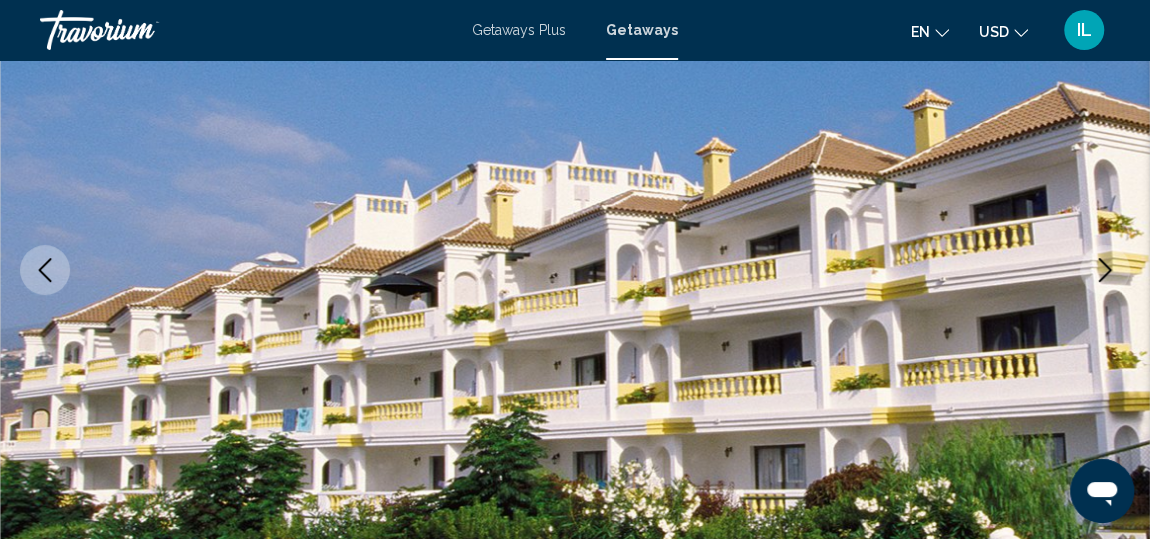 click 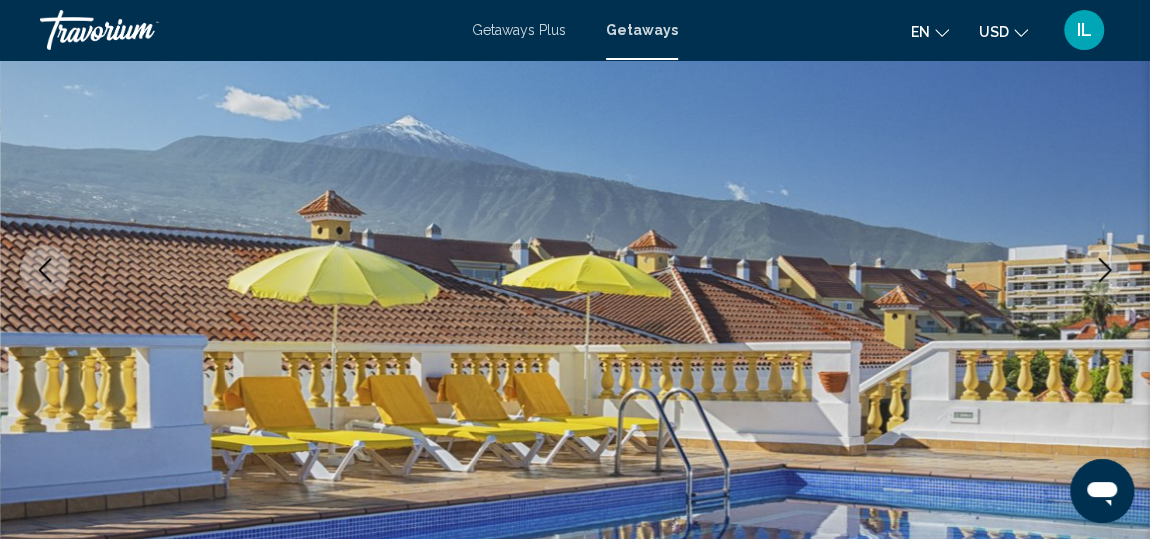 click 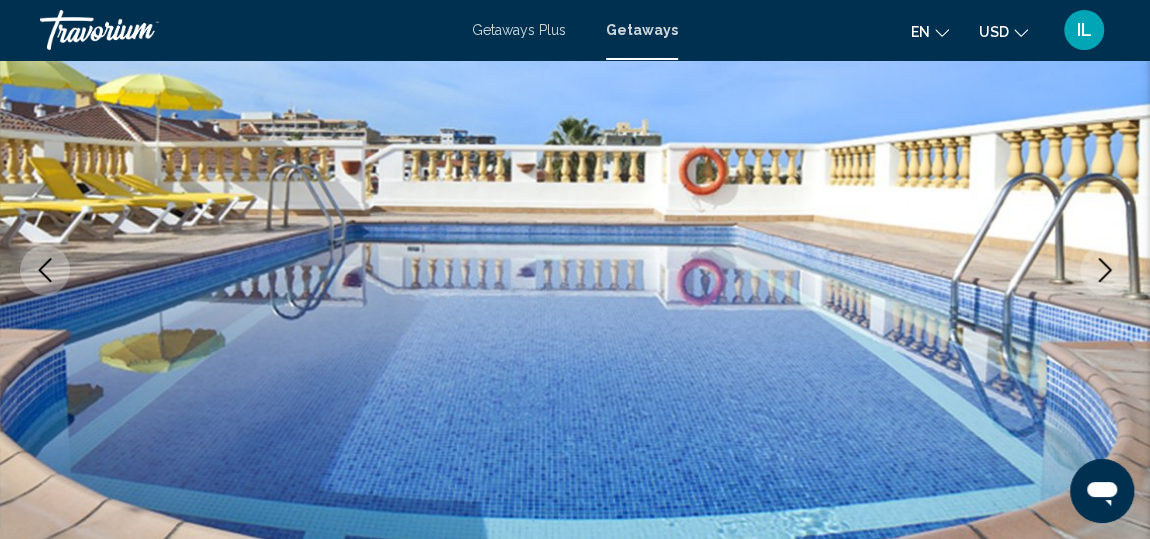 click 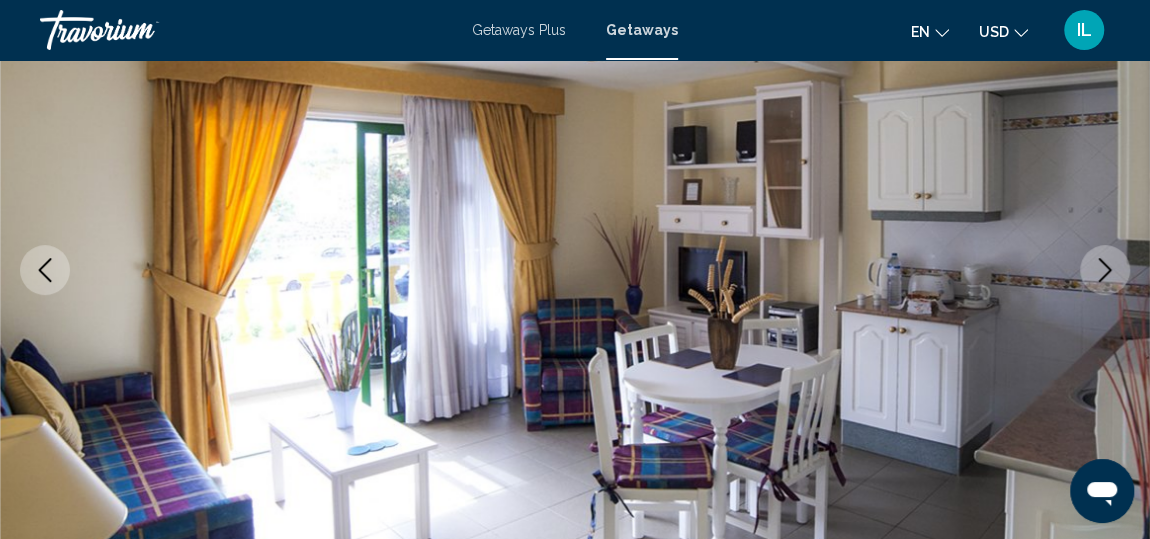 click 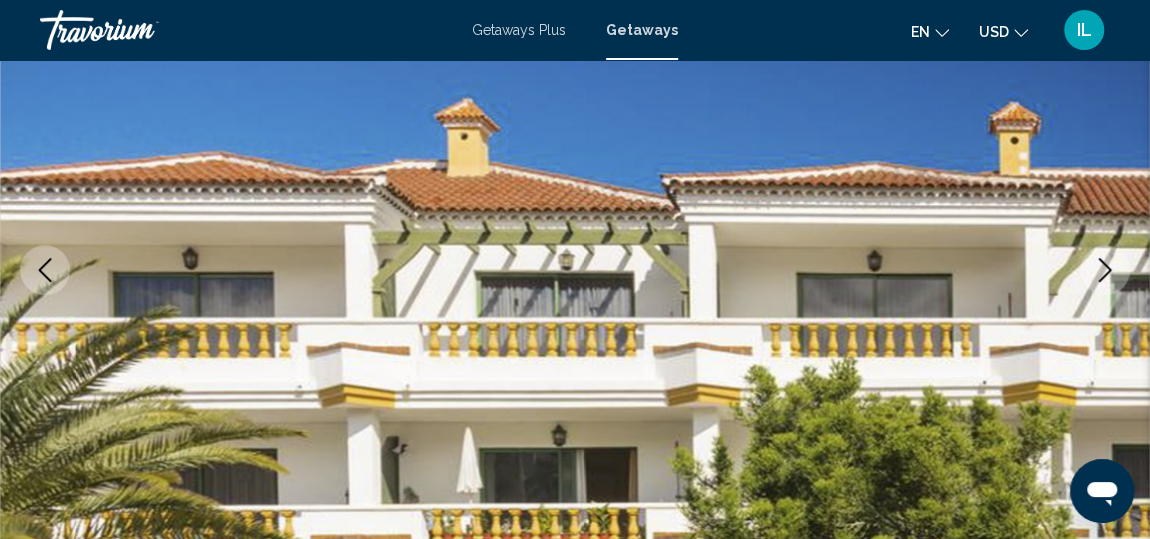 click 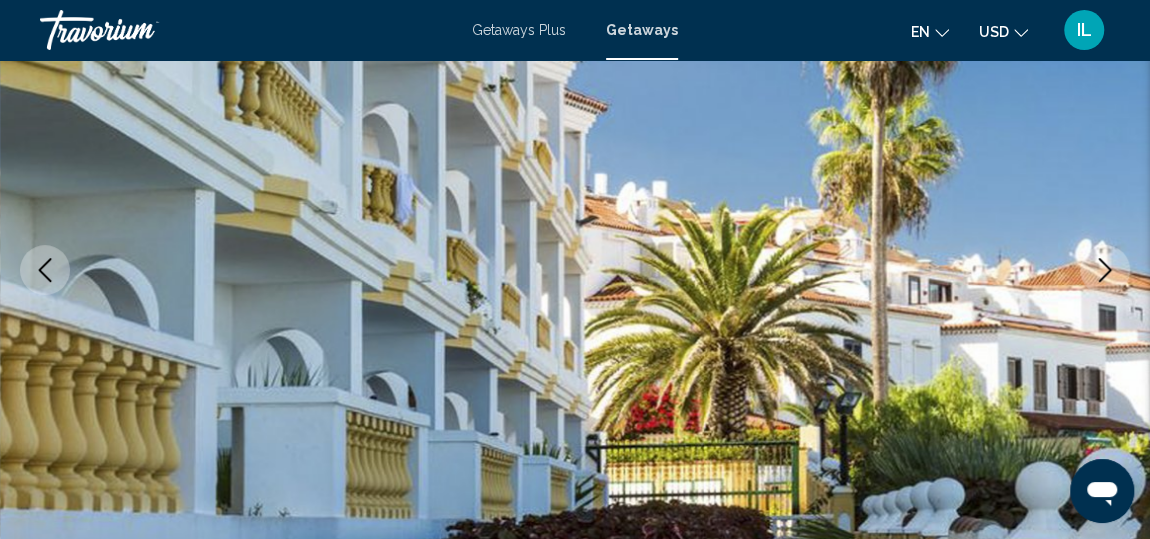 click 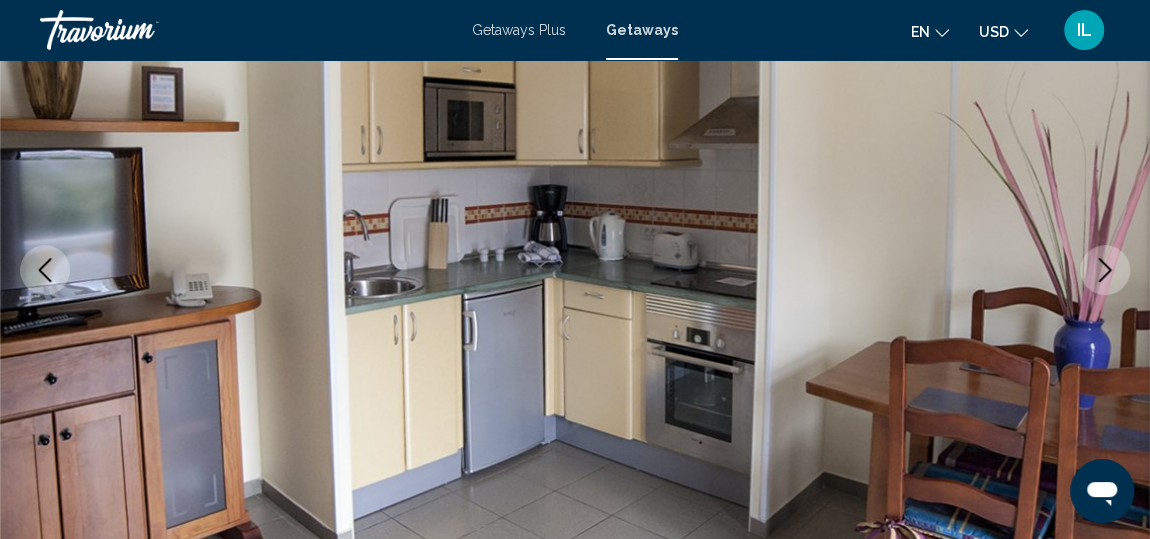 click 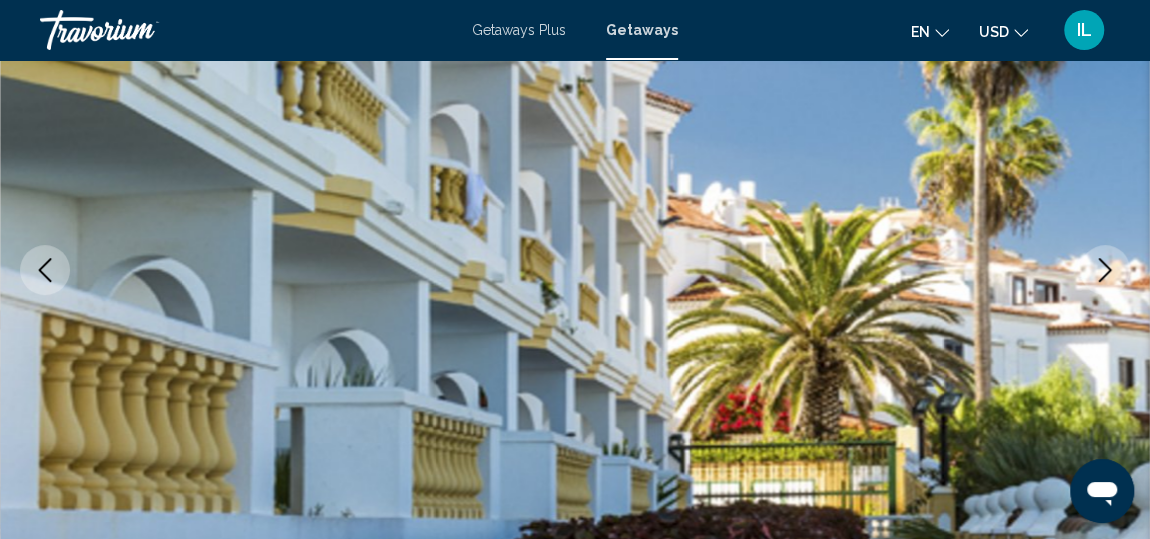 click 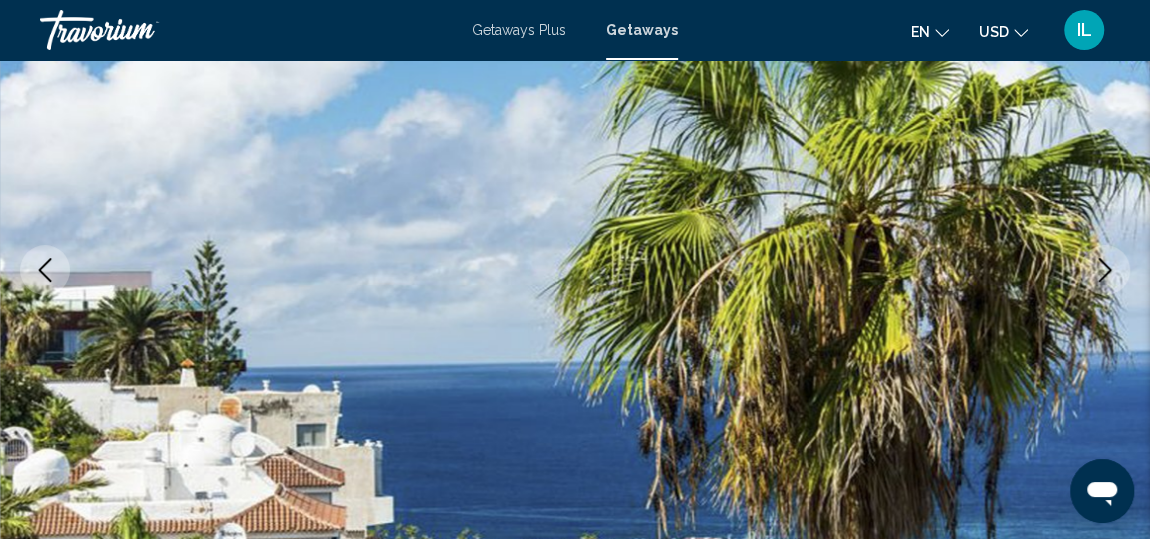 click 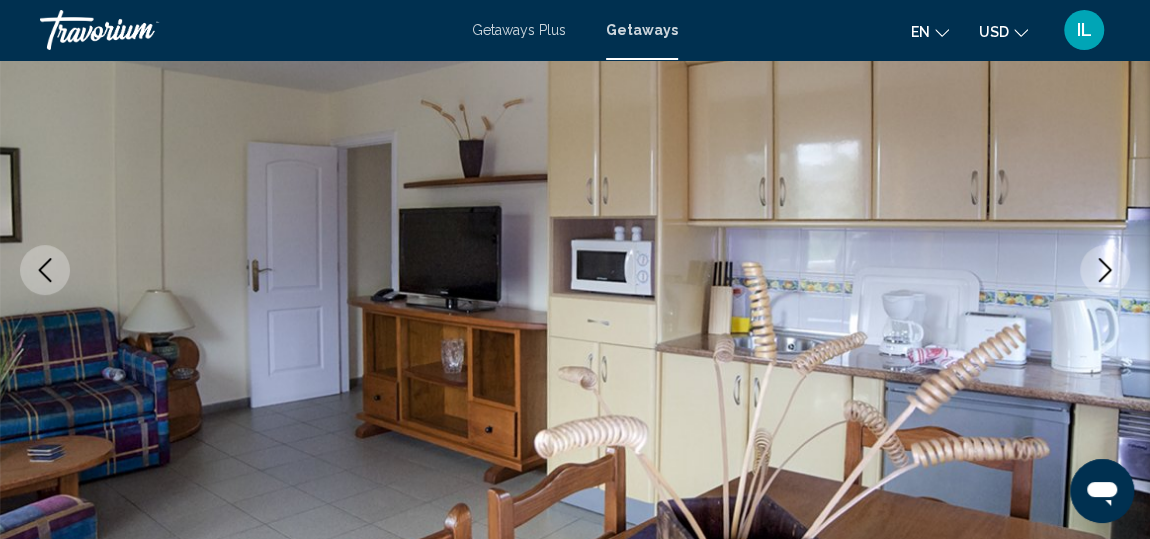 click 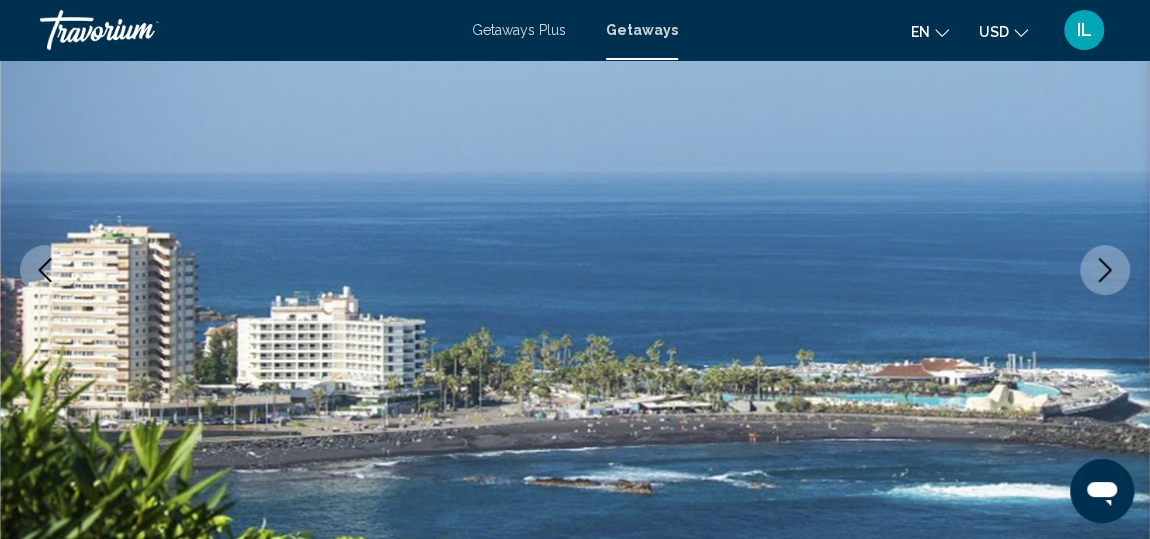 click 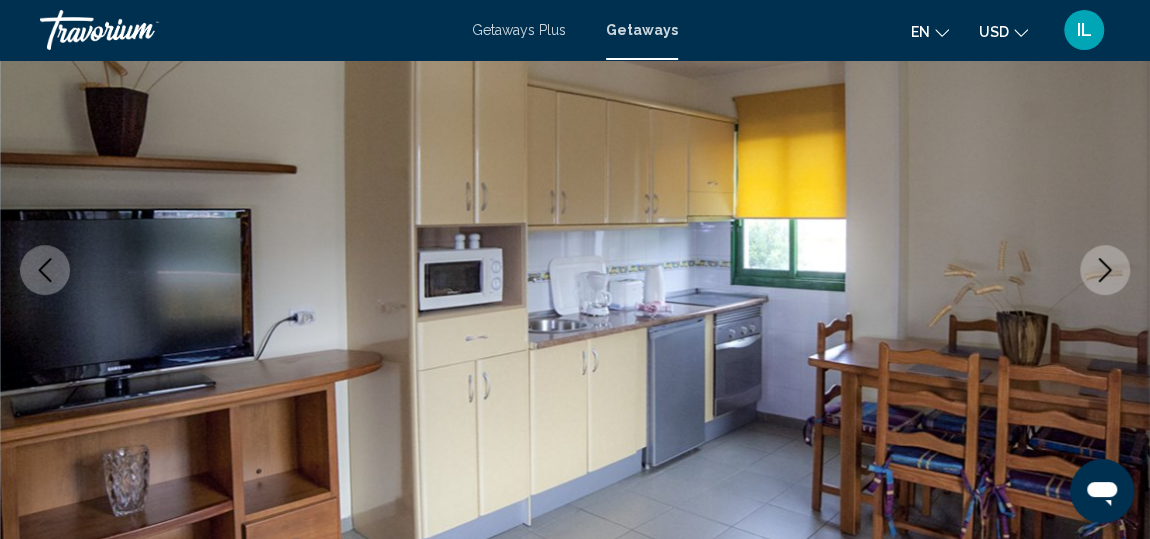 click 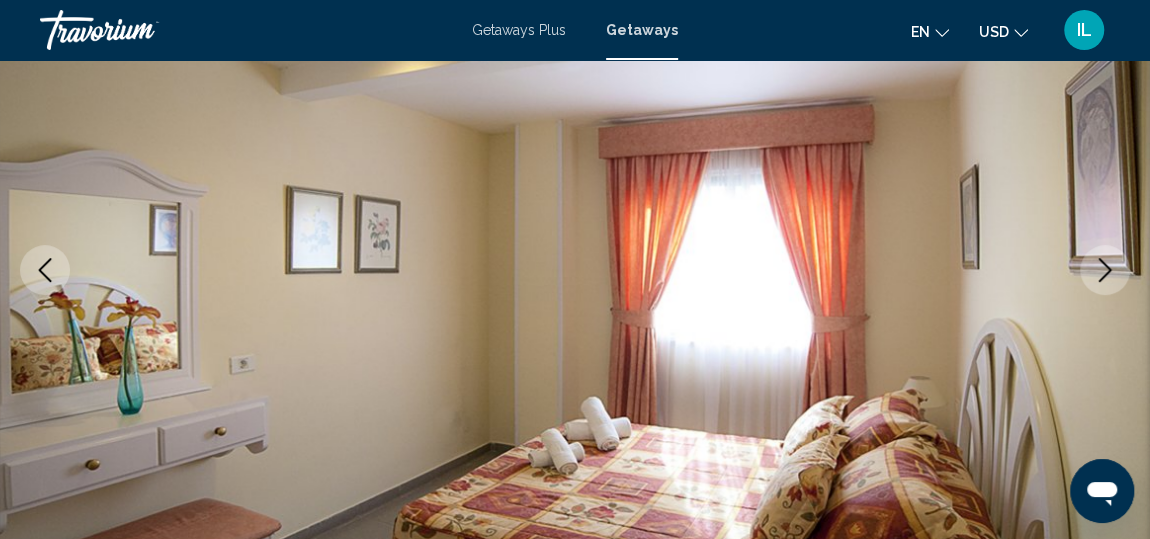 click 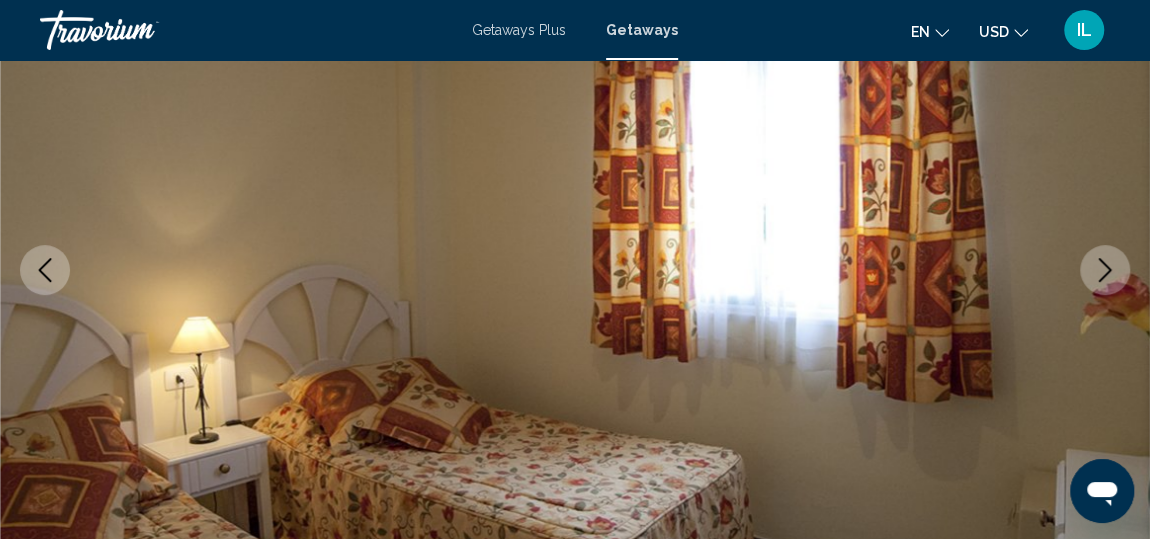 click 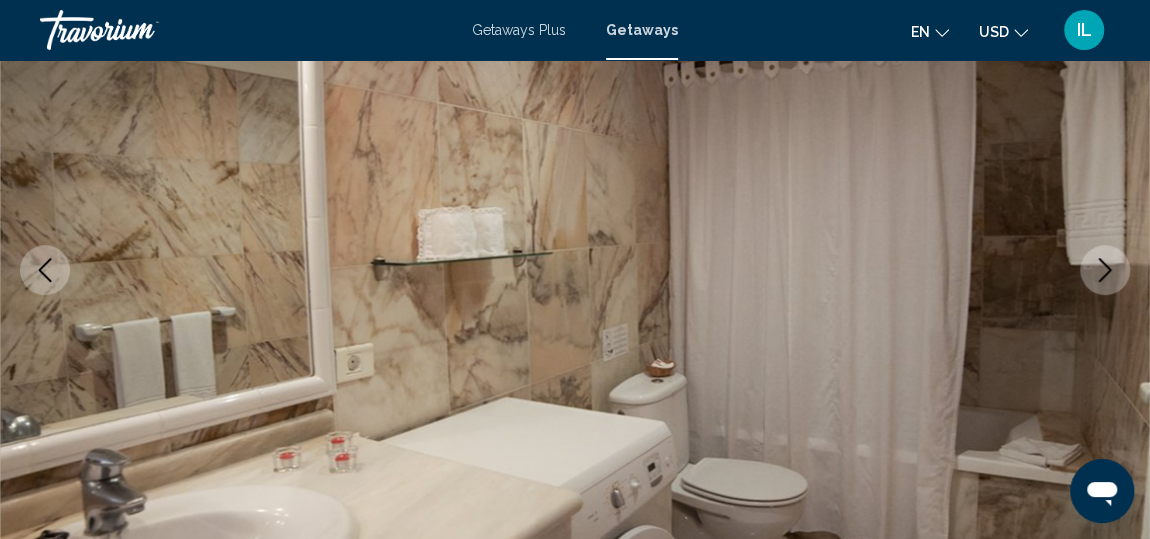 click 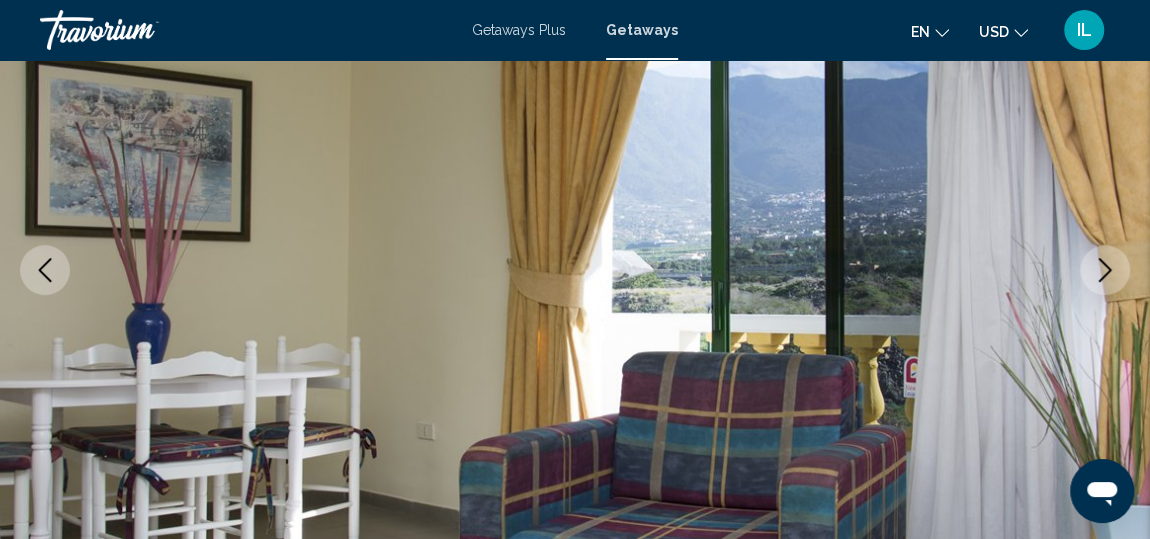 click 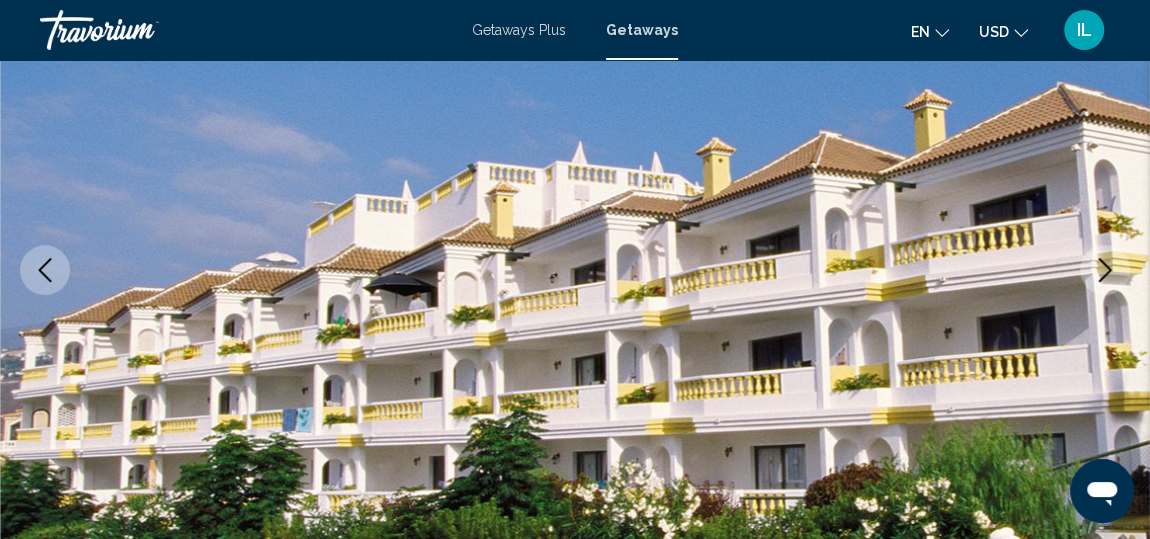 click 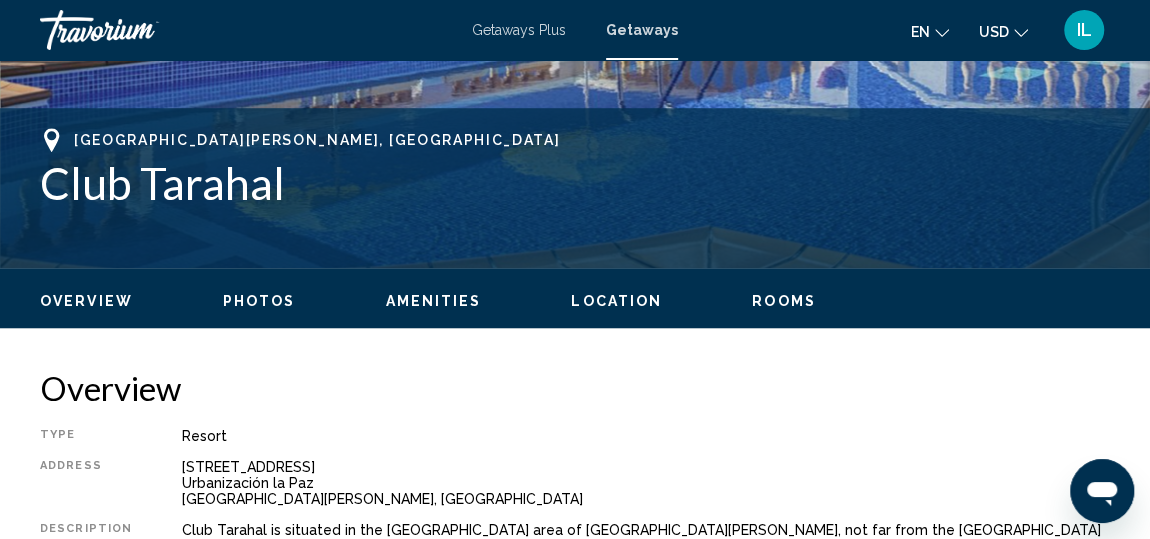 scroll, scrollTop: 735, scrollLeft: 0, axis: vertical 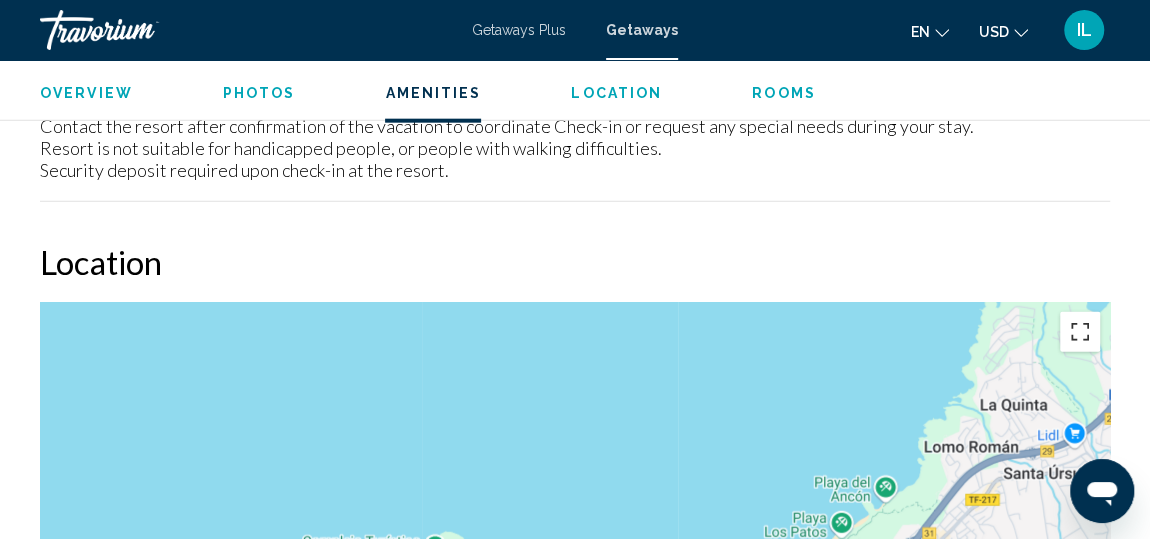 click at bounding box center (1080, 332) 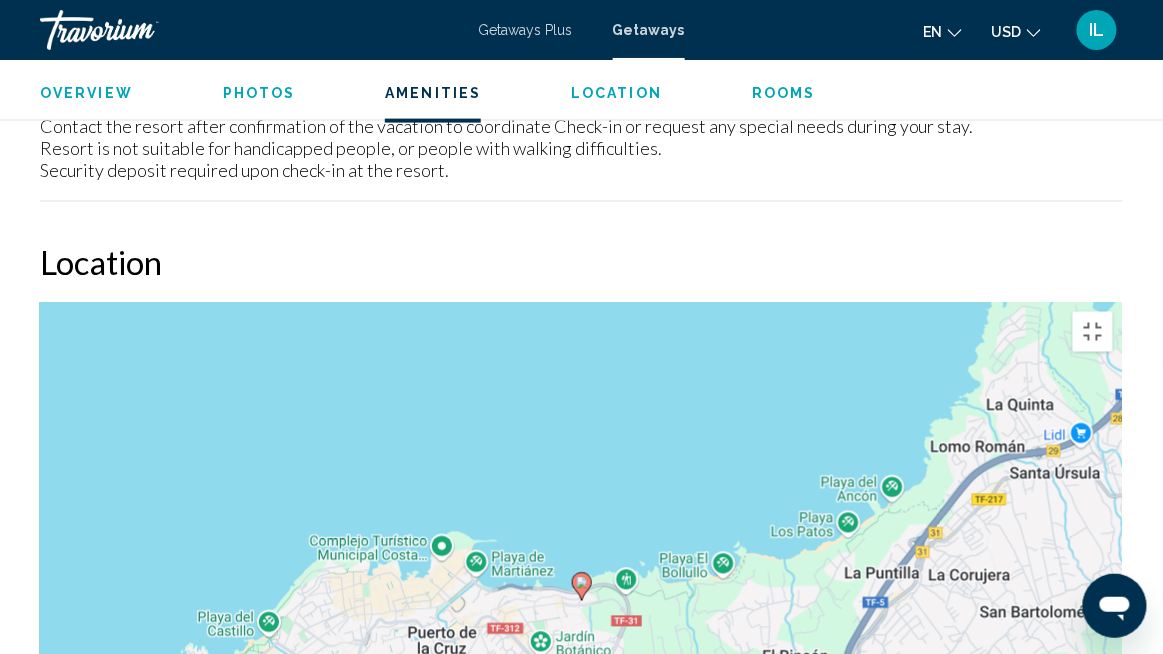click at bounding box center [1093, 858] 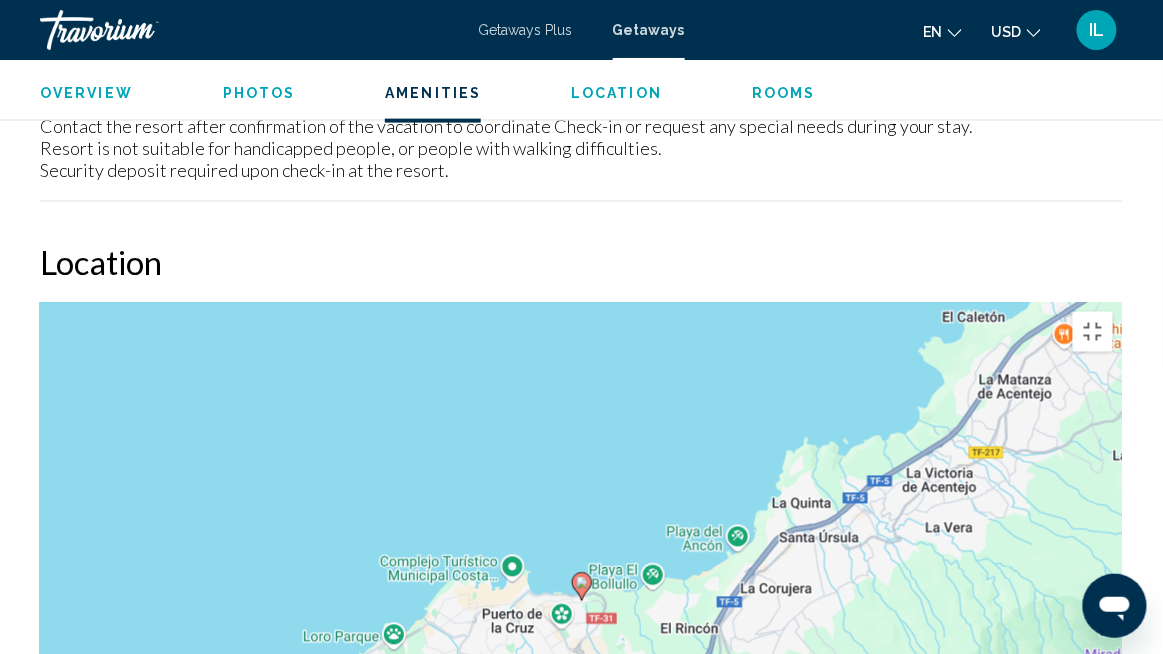 click at bounding box center [1093, 858] 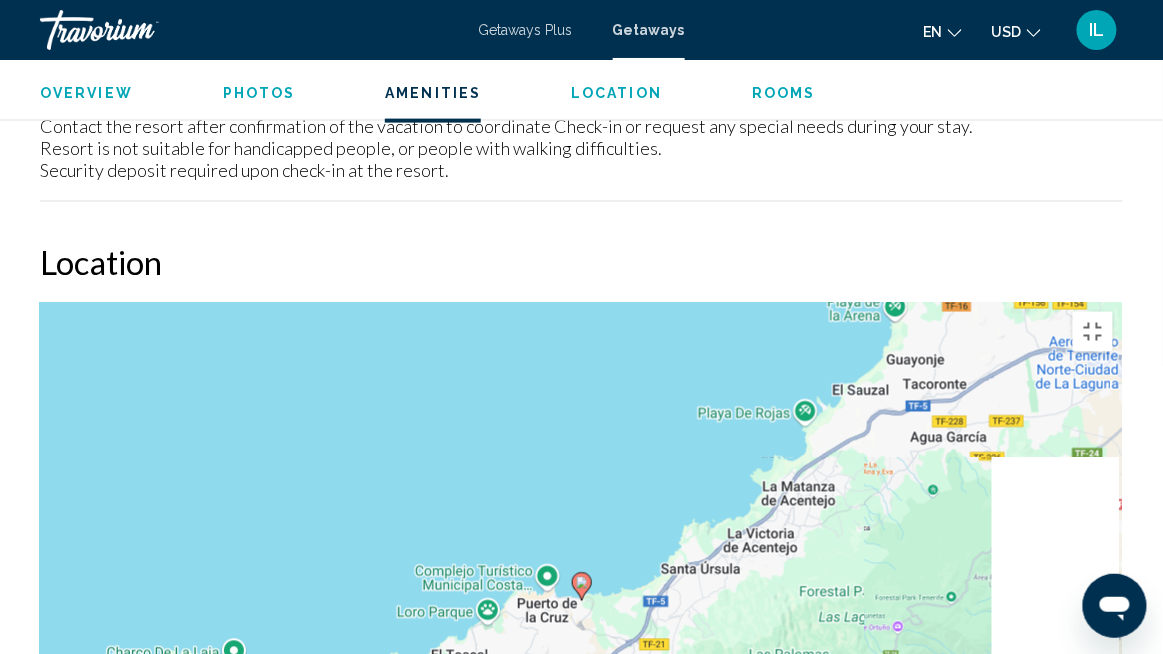 click at bounding box center (1093, 858) 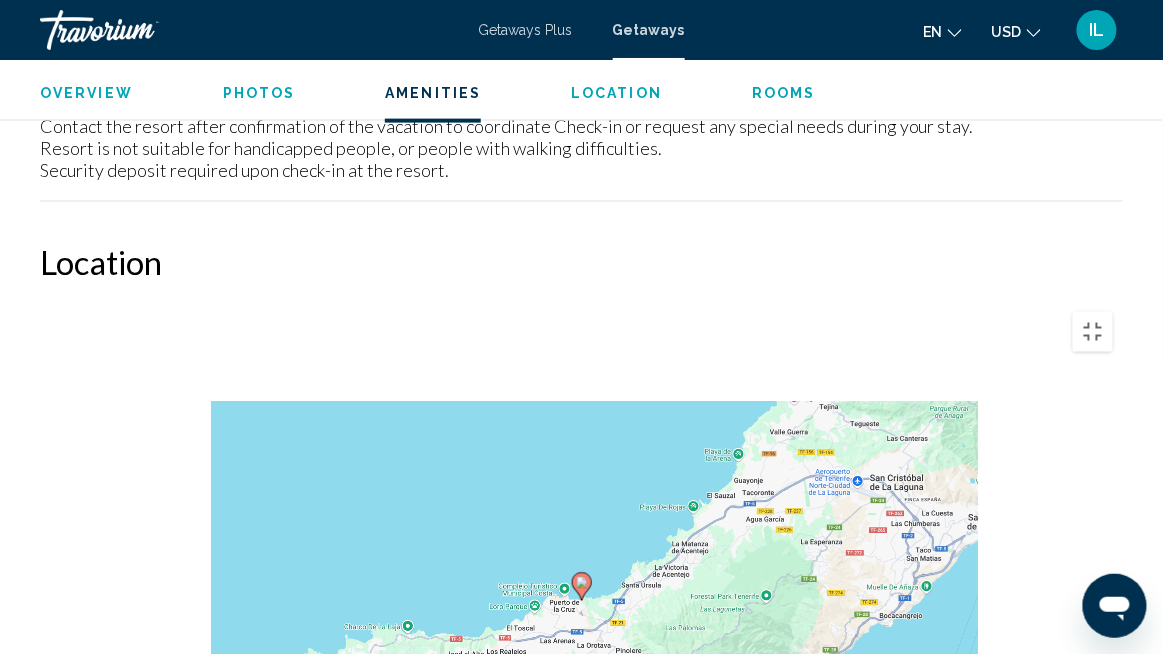 click at bounding box center (1093, 858) 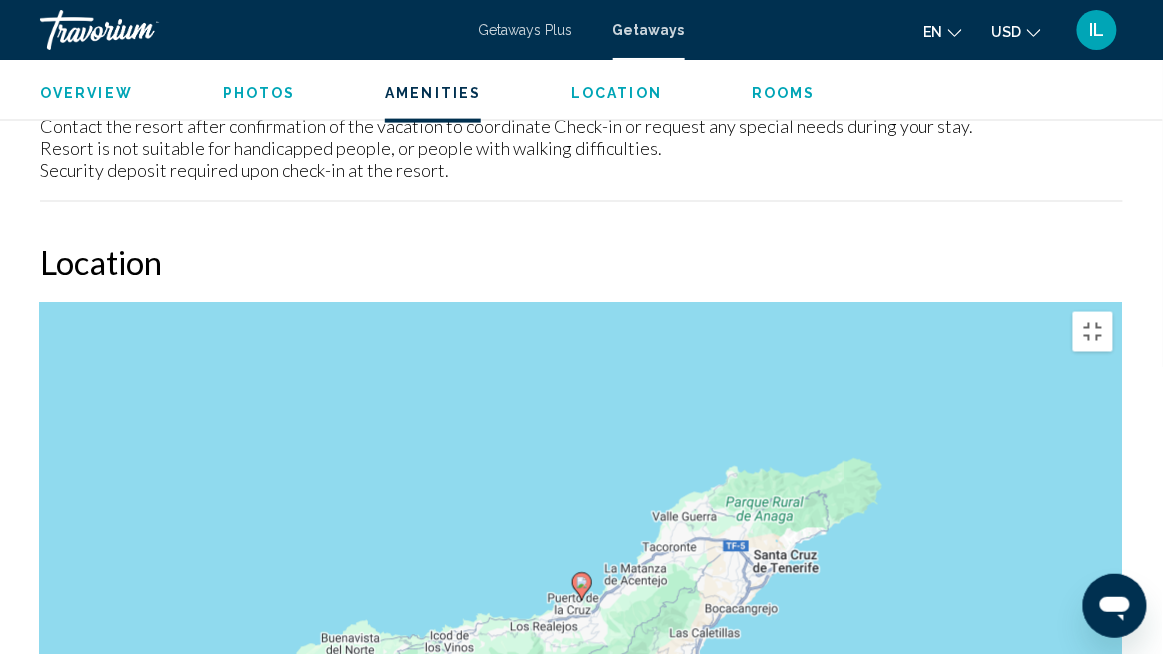 click at bounding box center (1093, 858) 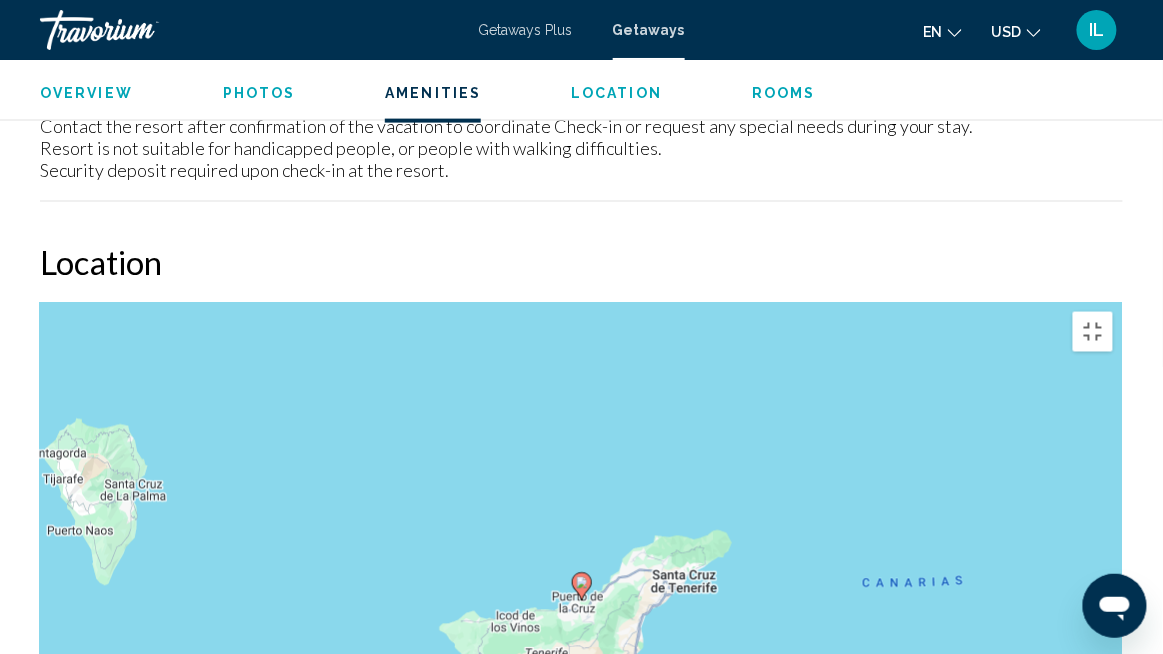 click at bounding box center [1093, 817] 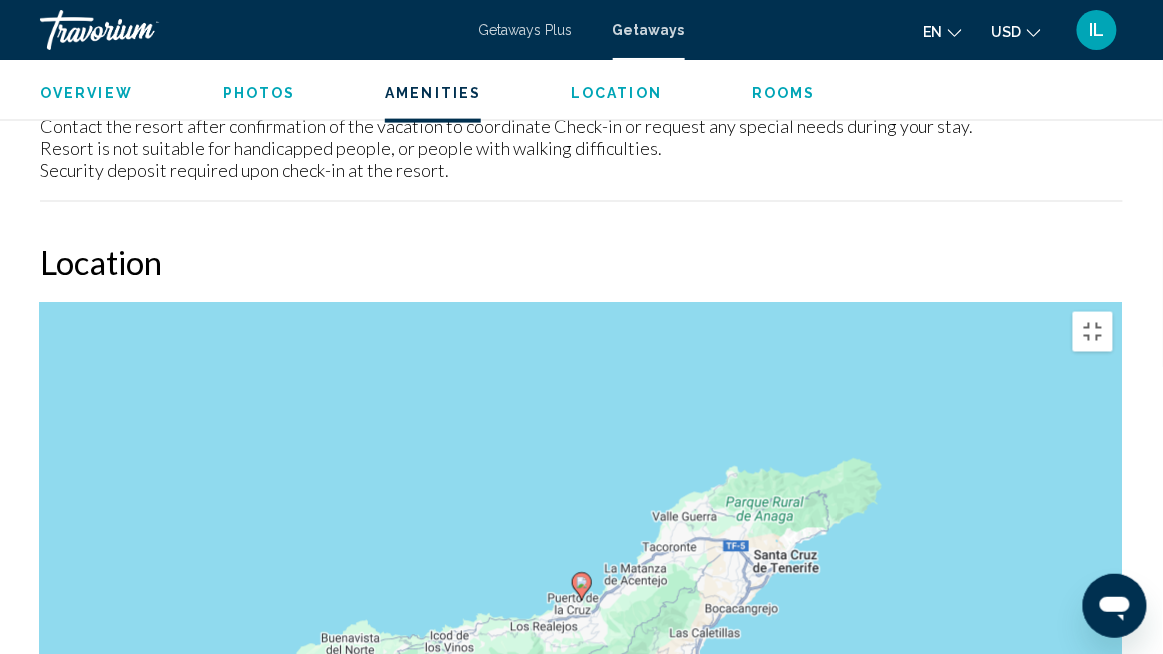 click at bounding box center [1093, 817] 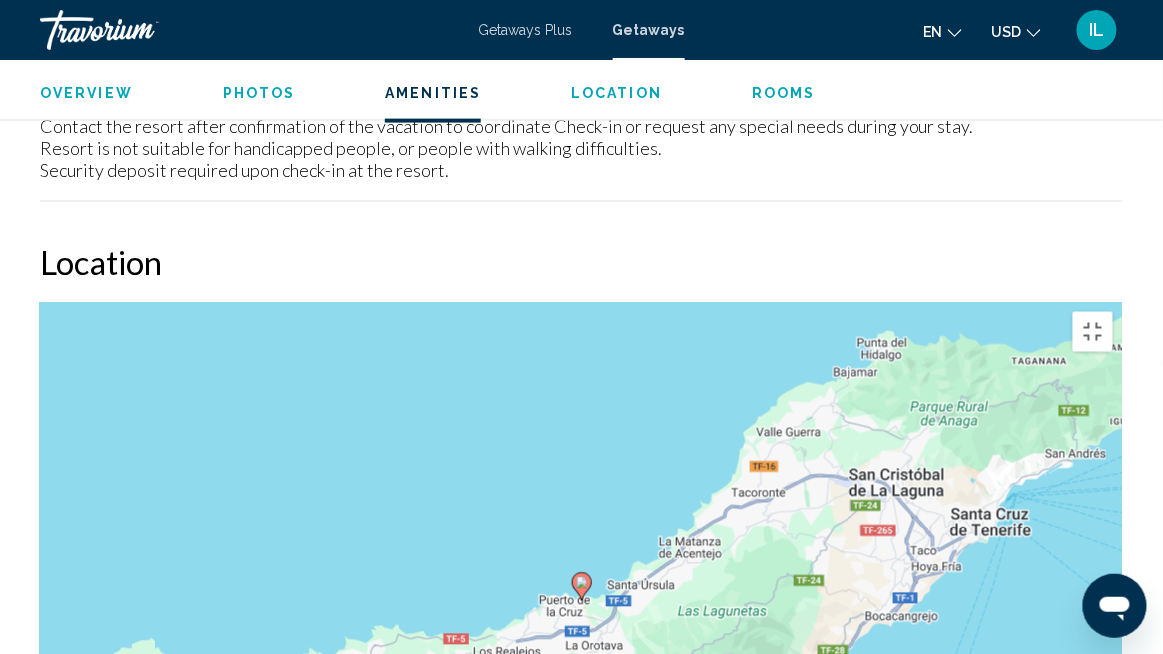 click at bounding box center [1093, 817] 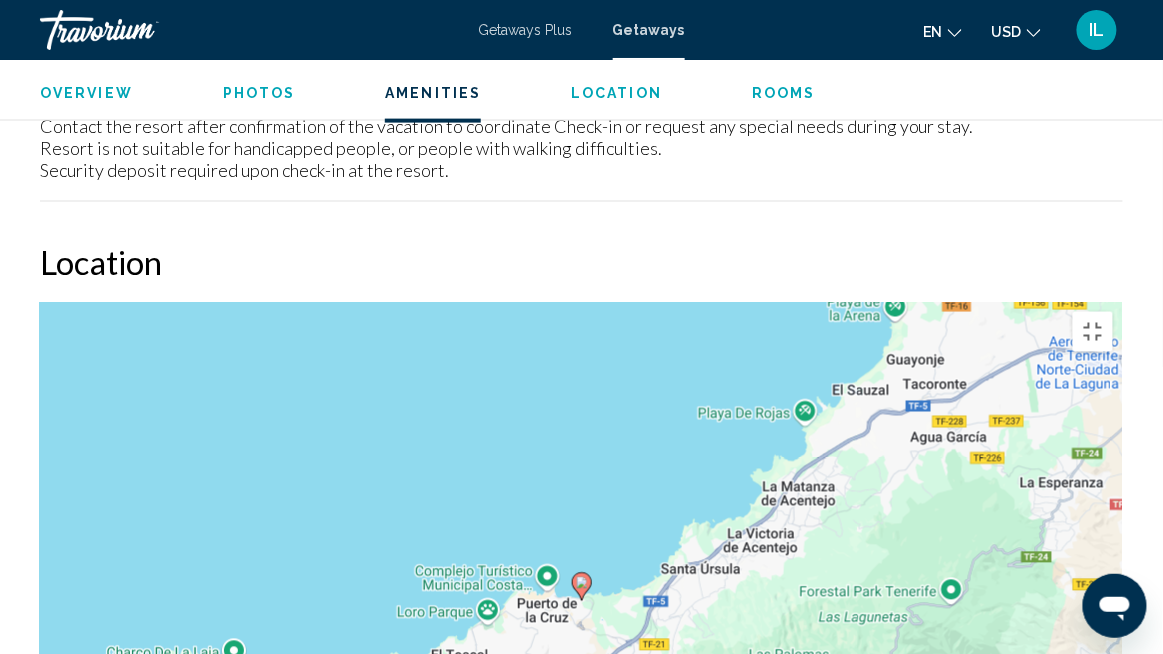 click at bounding box center (1093, 817) 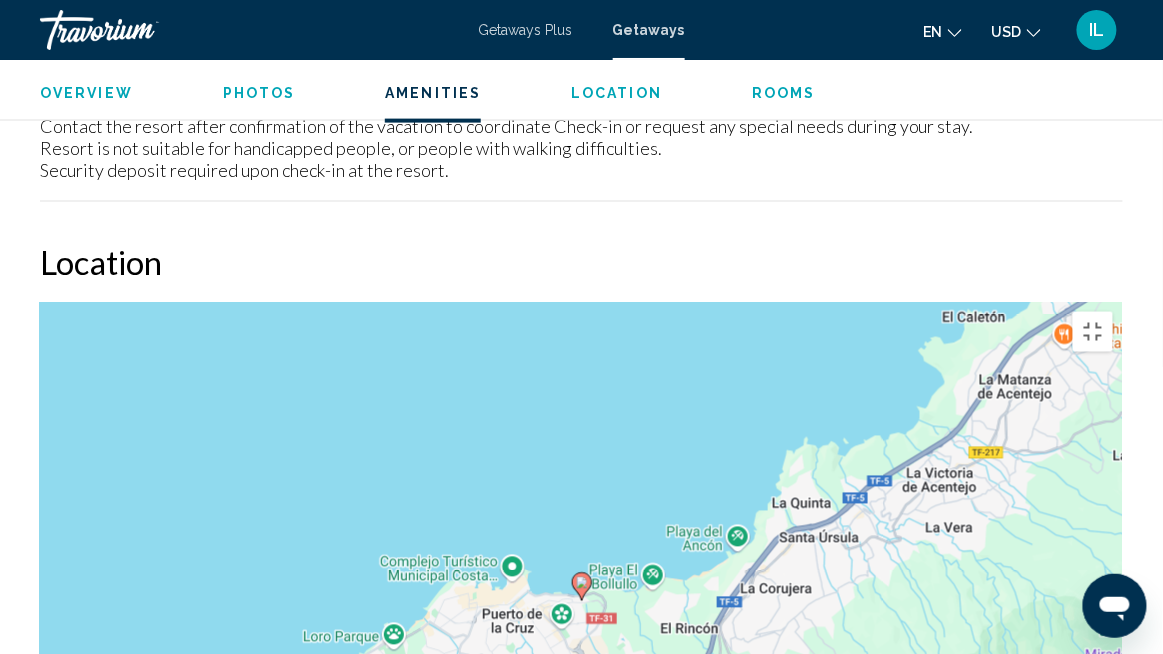 click at bounding box center (1093, 817) 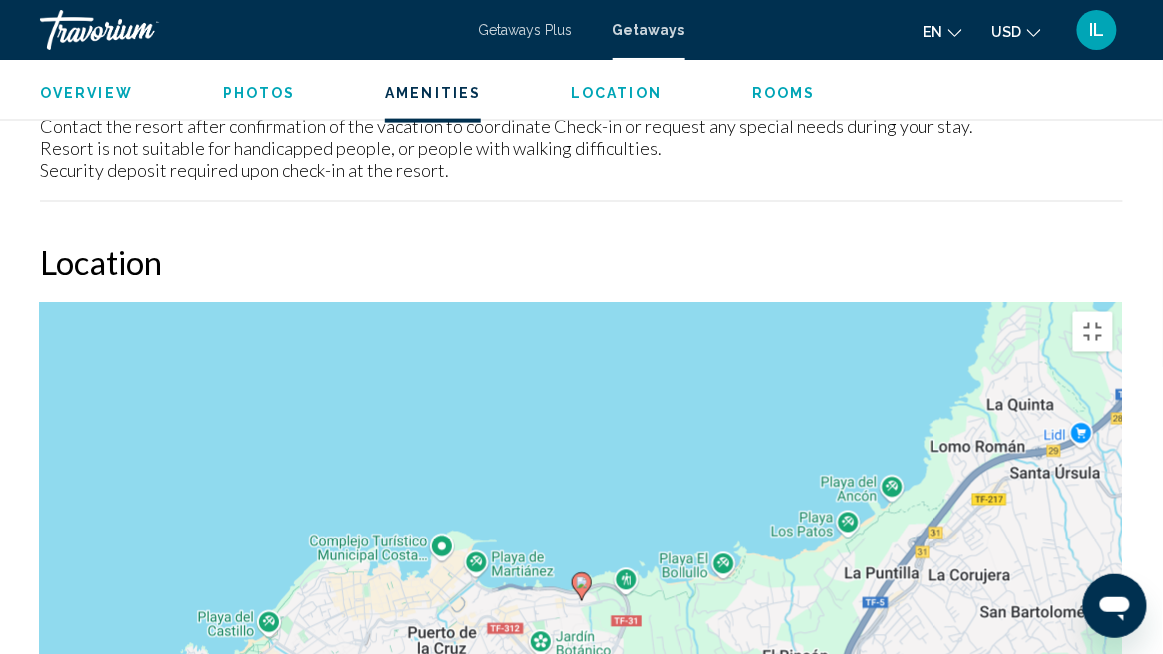 click at bounding box center [1093, 817] 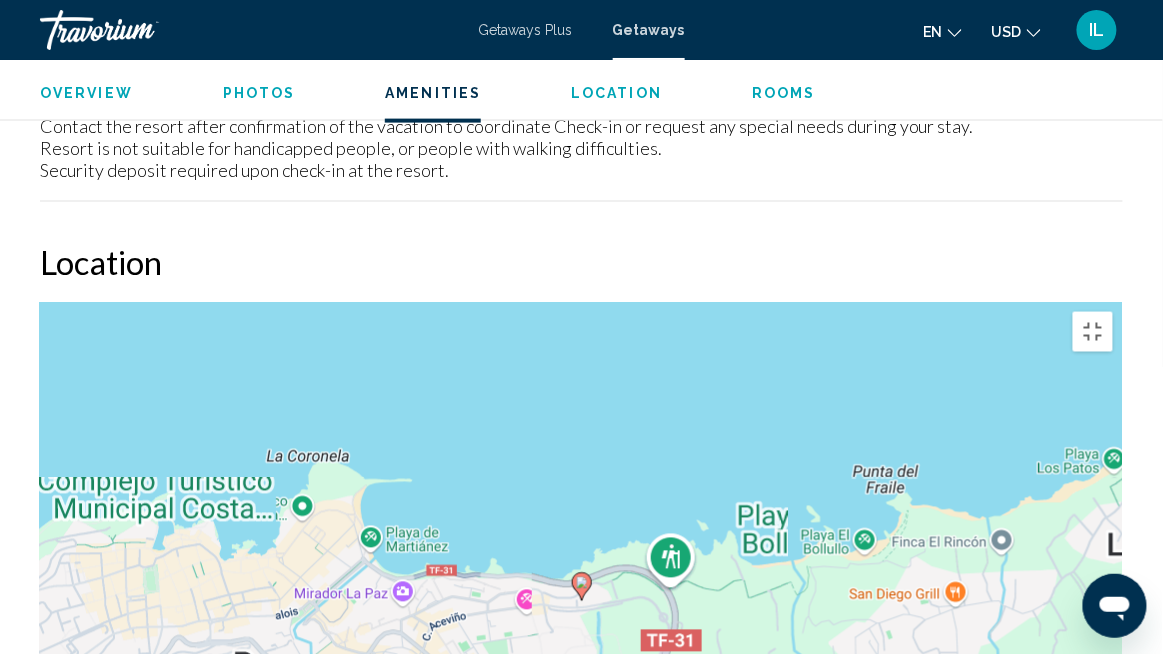 click at bounding box center [1093, 817] 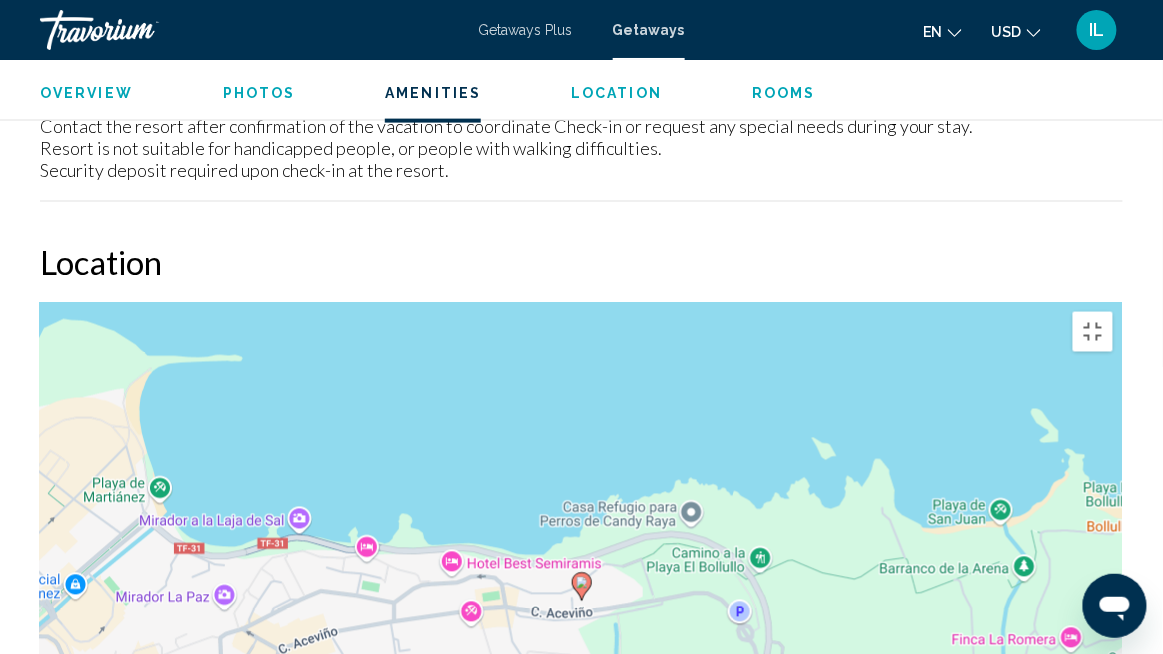 click at bounding box center (1093, 817) 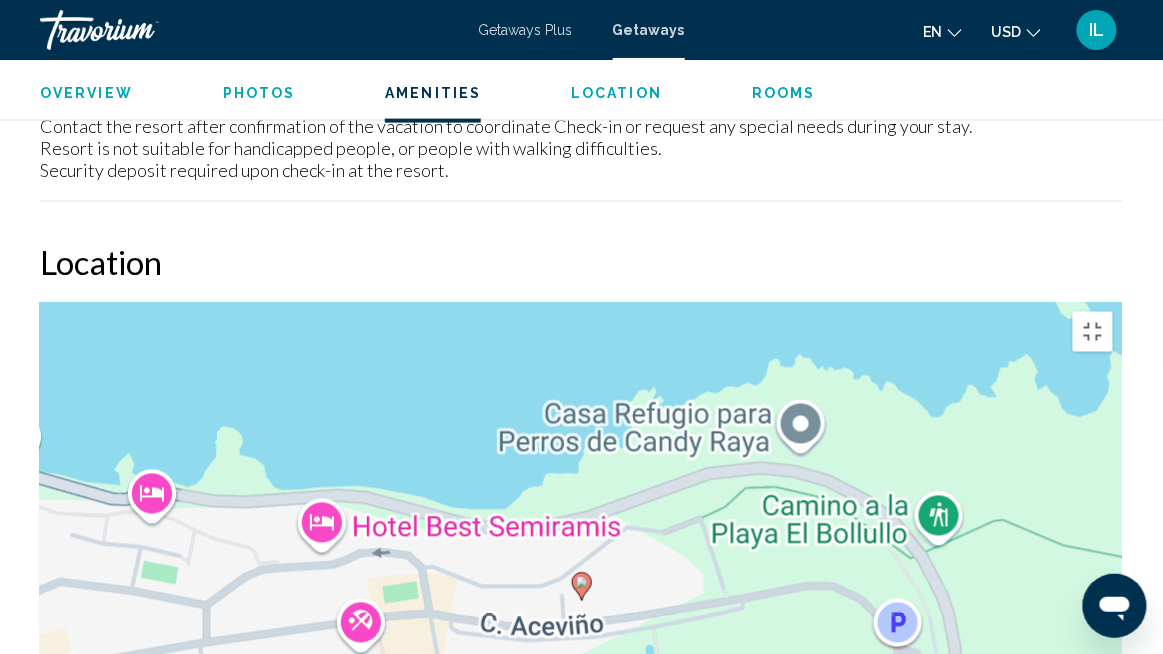 click at bounding box center (1093, 817) 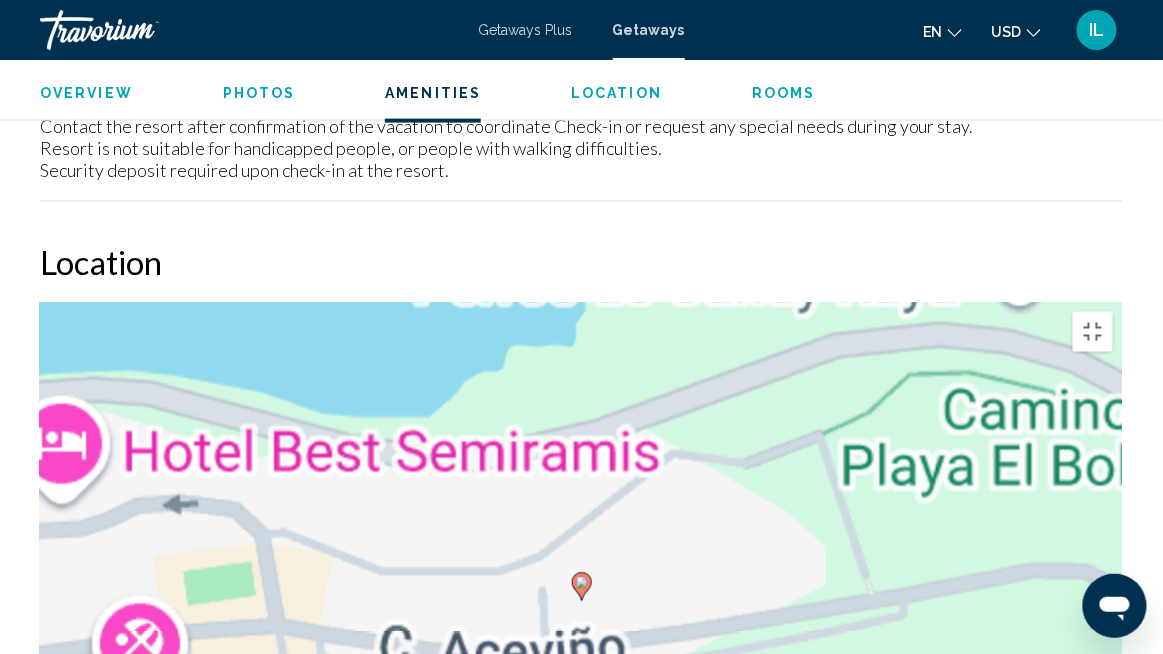 click at bounding box center [1093, 817] 